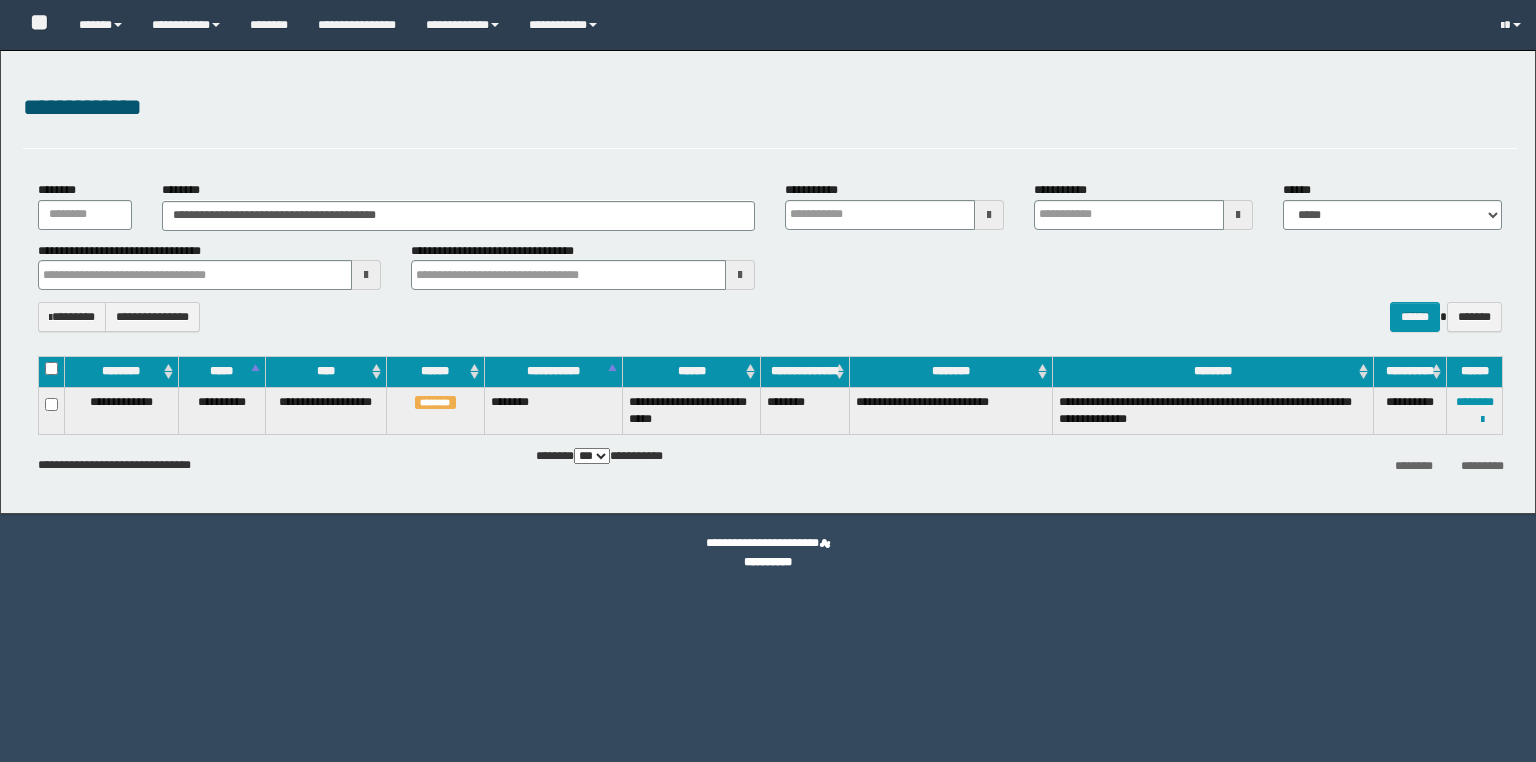 select on "***" 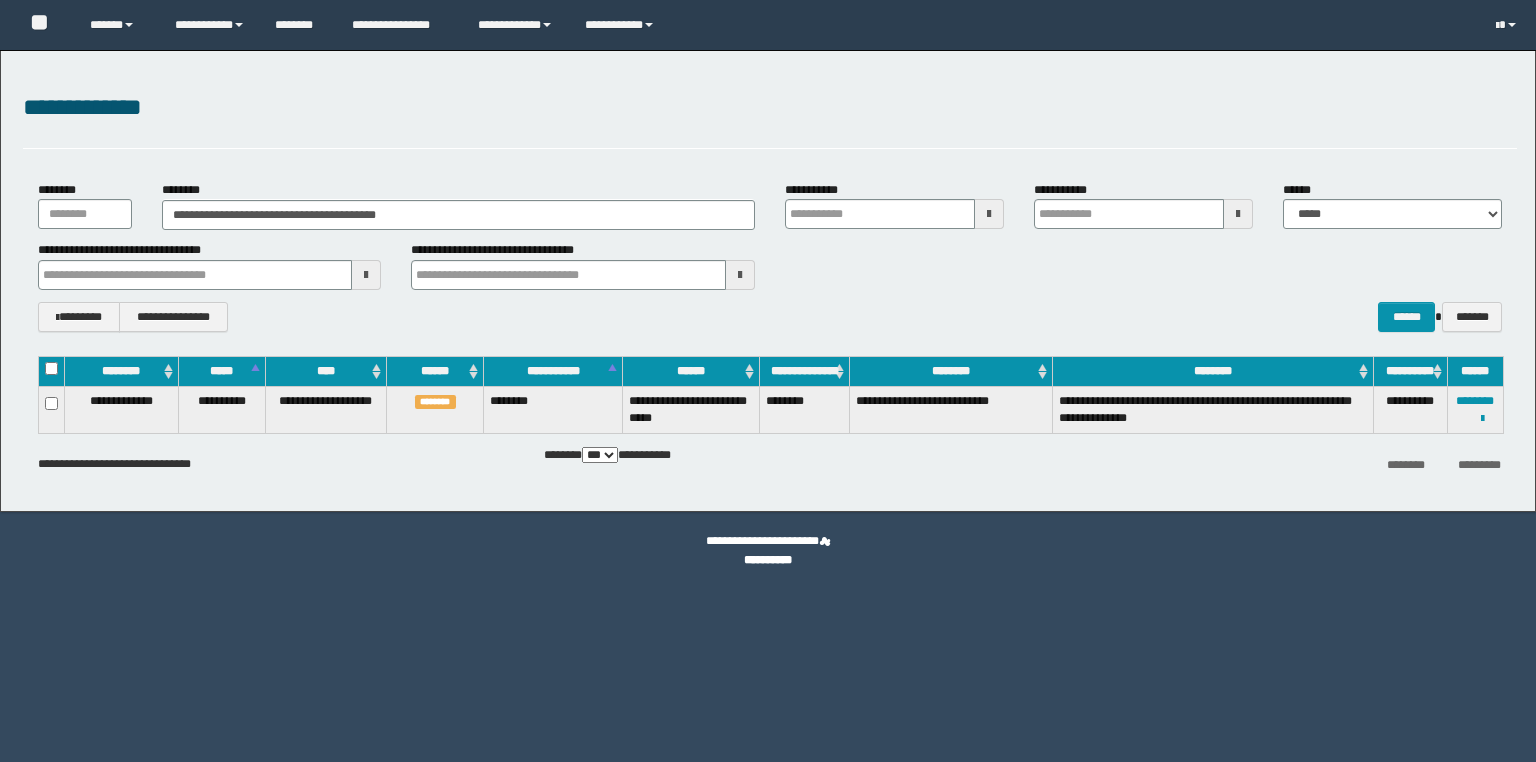 scroll, scrollTop: 0, scrollLeft: 0, axis: both 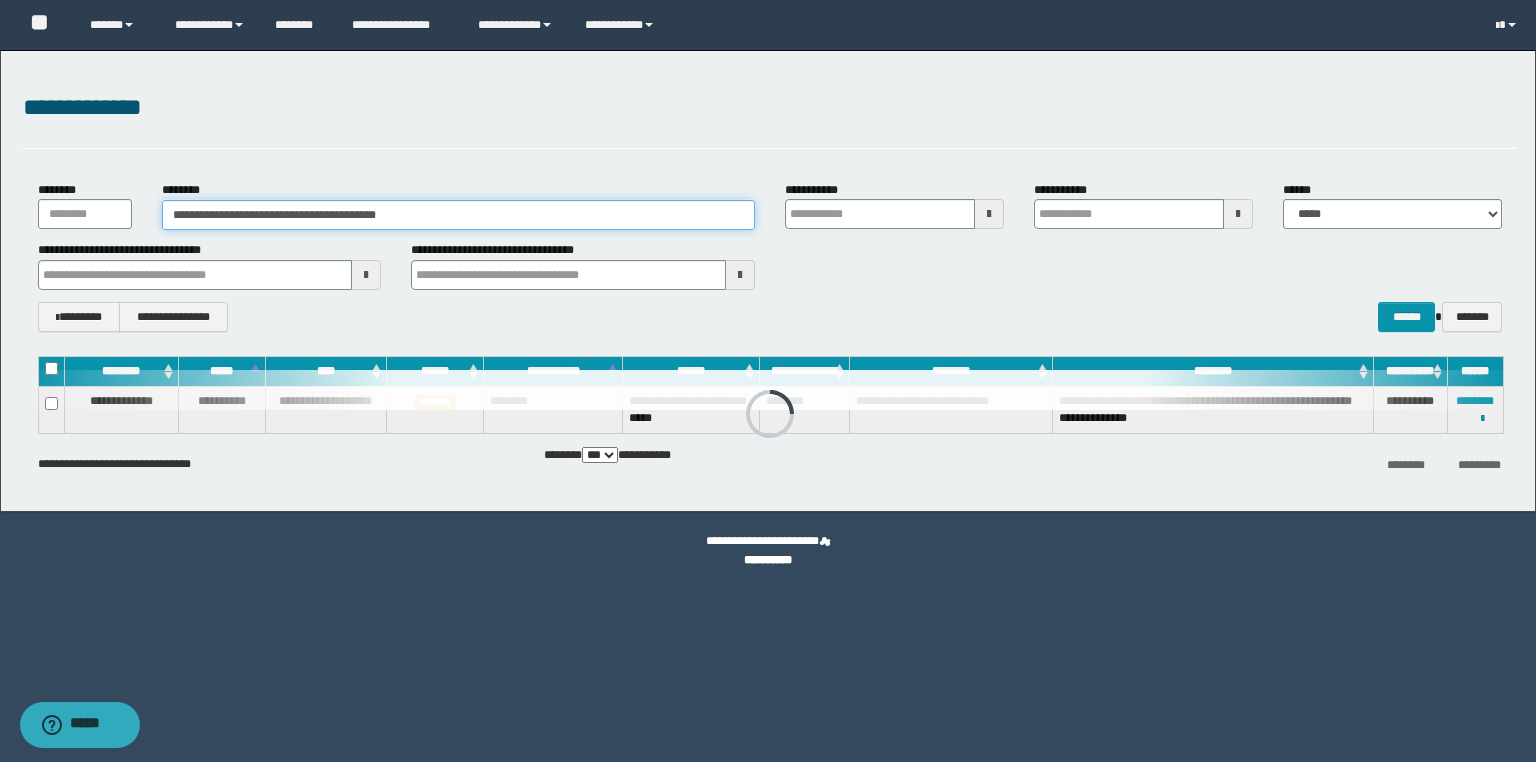 drag, startPoint x: 429, startPoint y: 211, endPoint x: 0, endPoint y: 181, distance: 430.04767 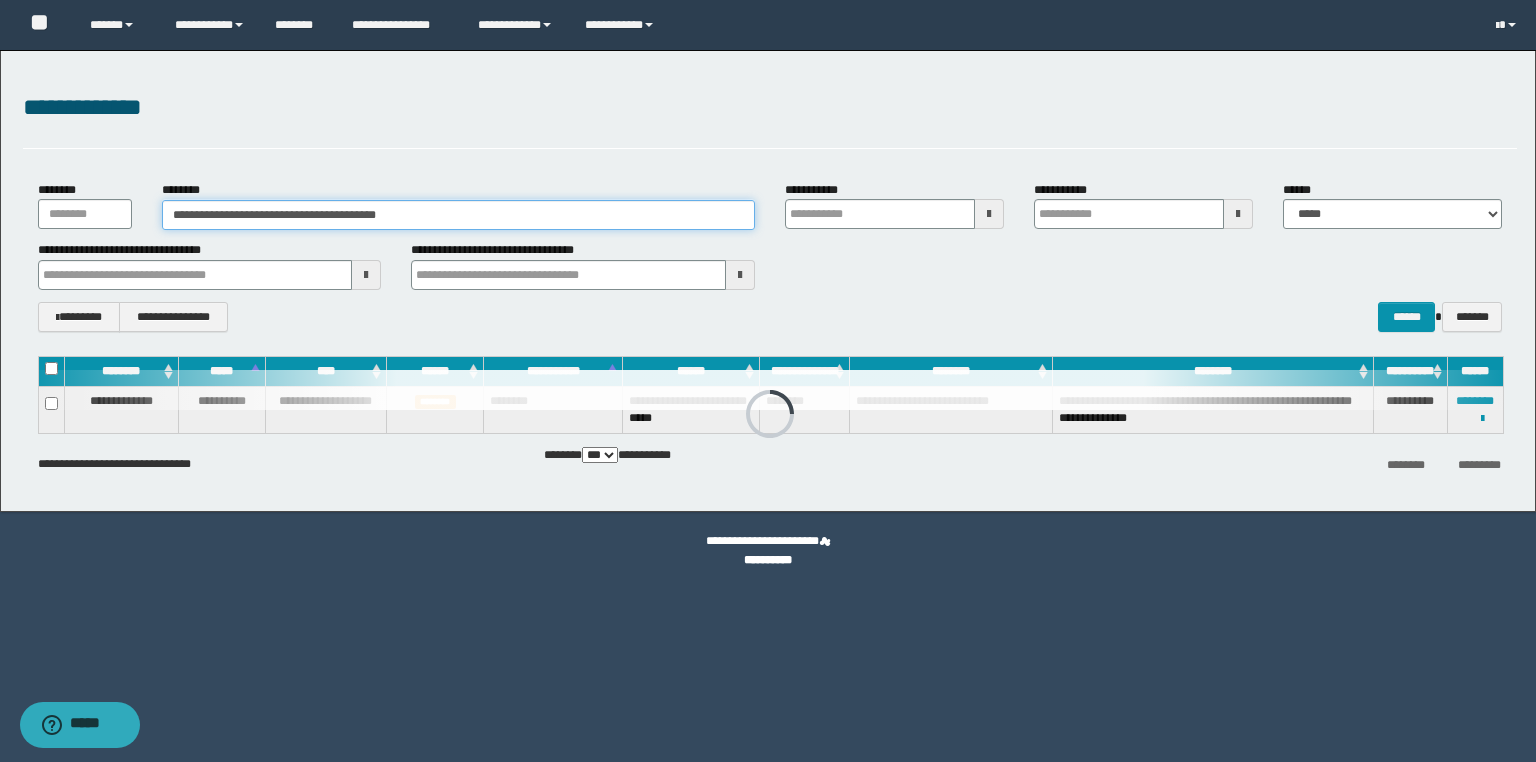 click on "**********" at bounding box center [768, 281] 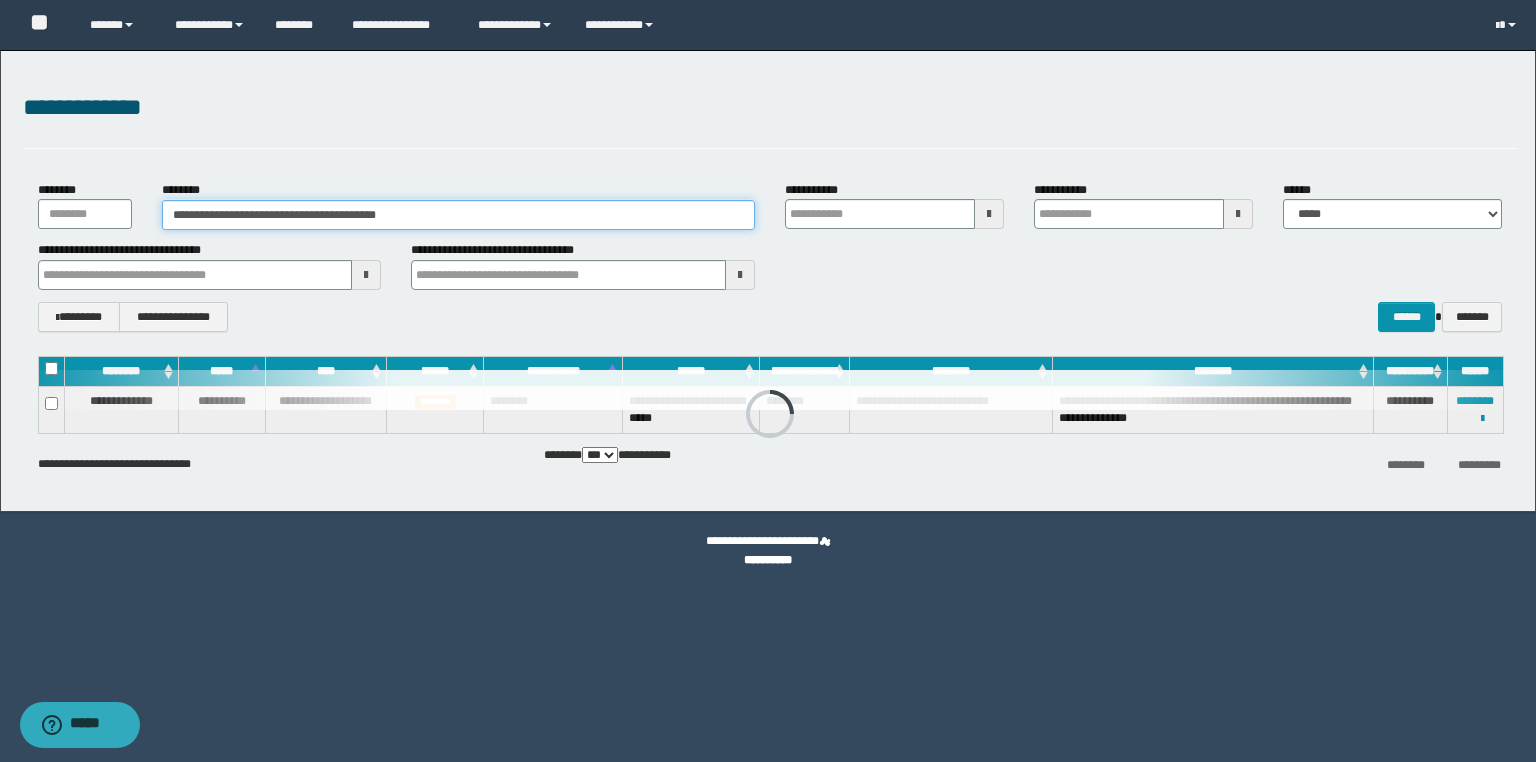 paste 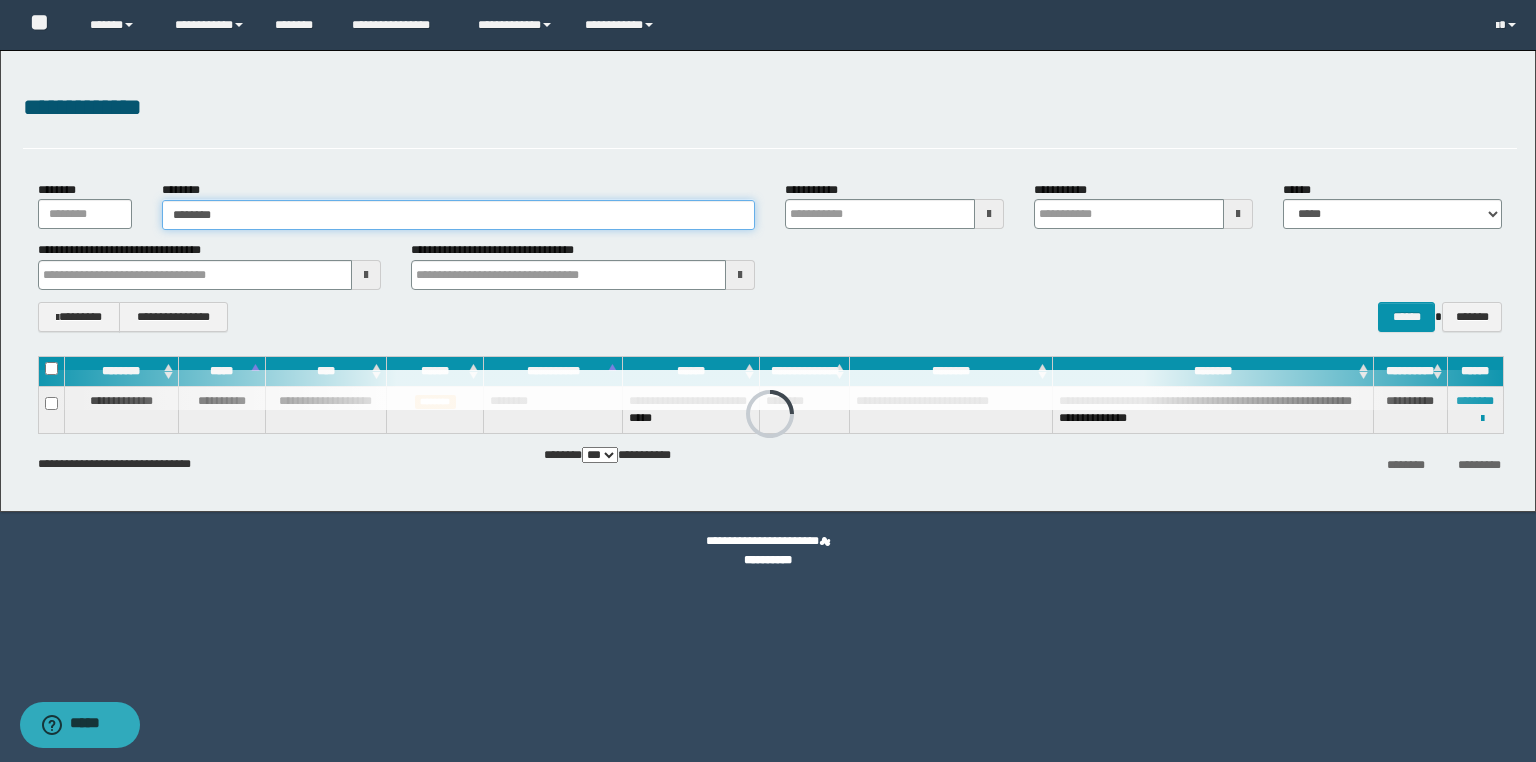 type on "********" 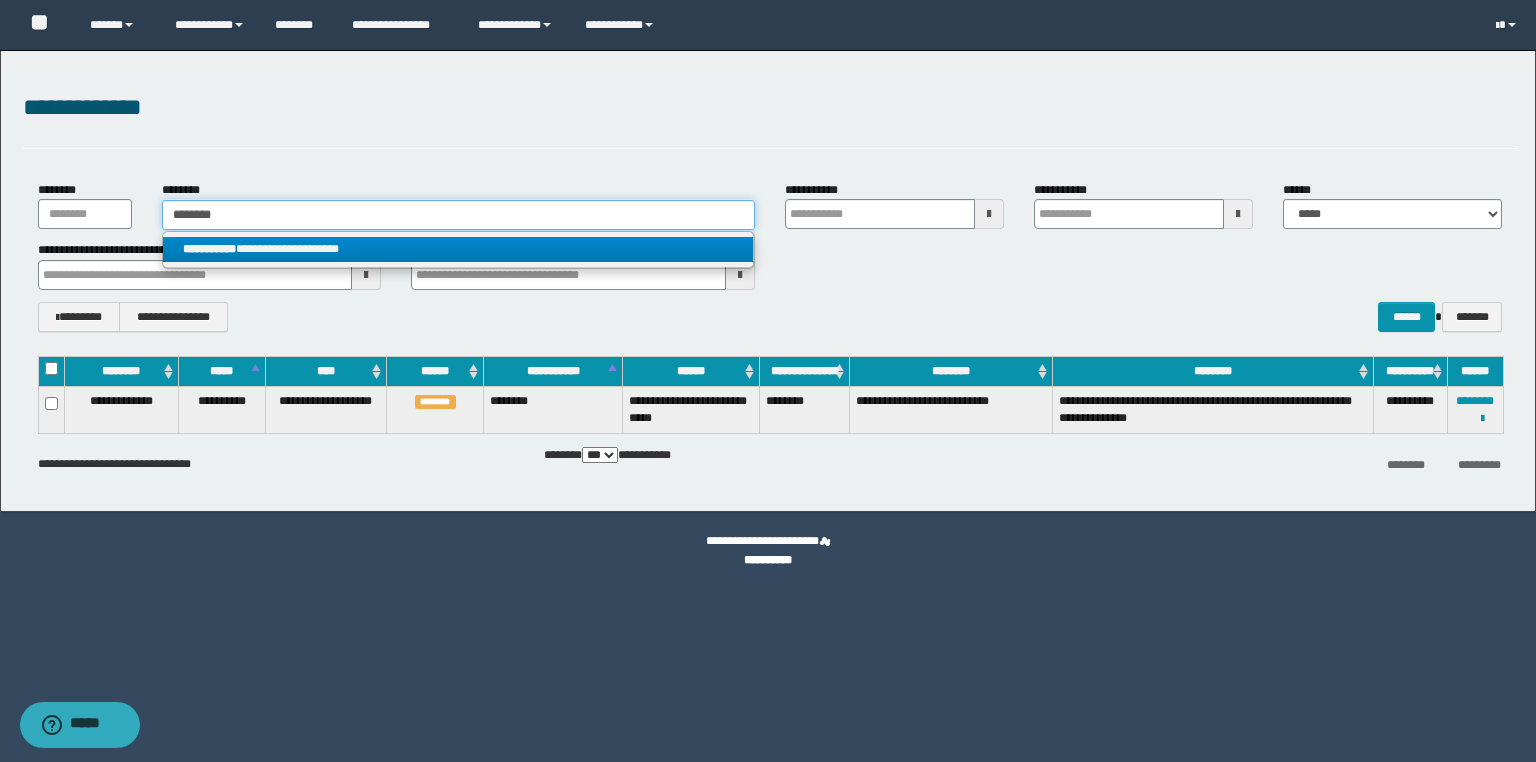 type on "********" 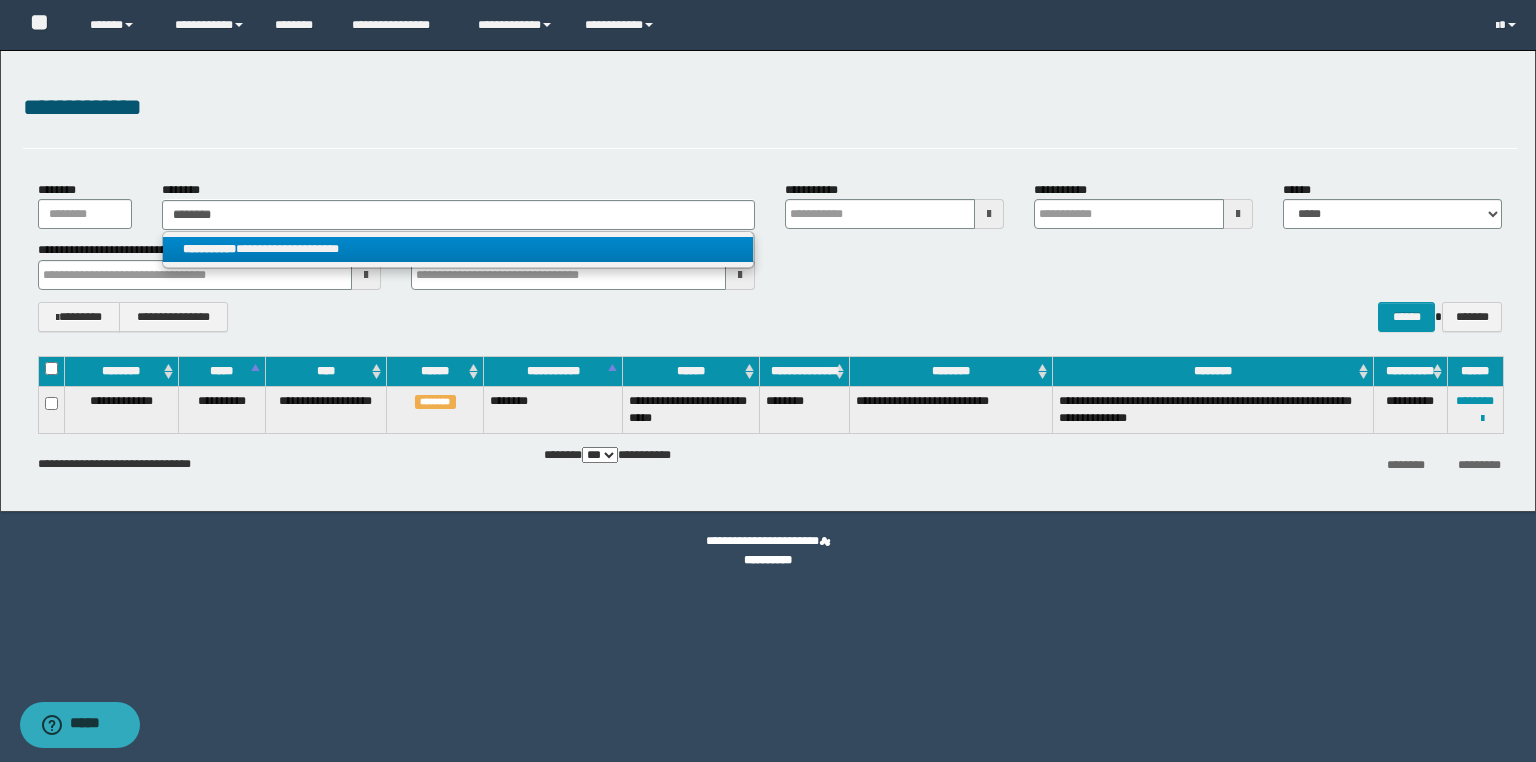 click on "**********" at bounding box center (209, 249) 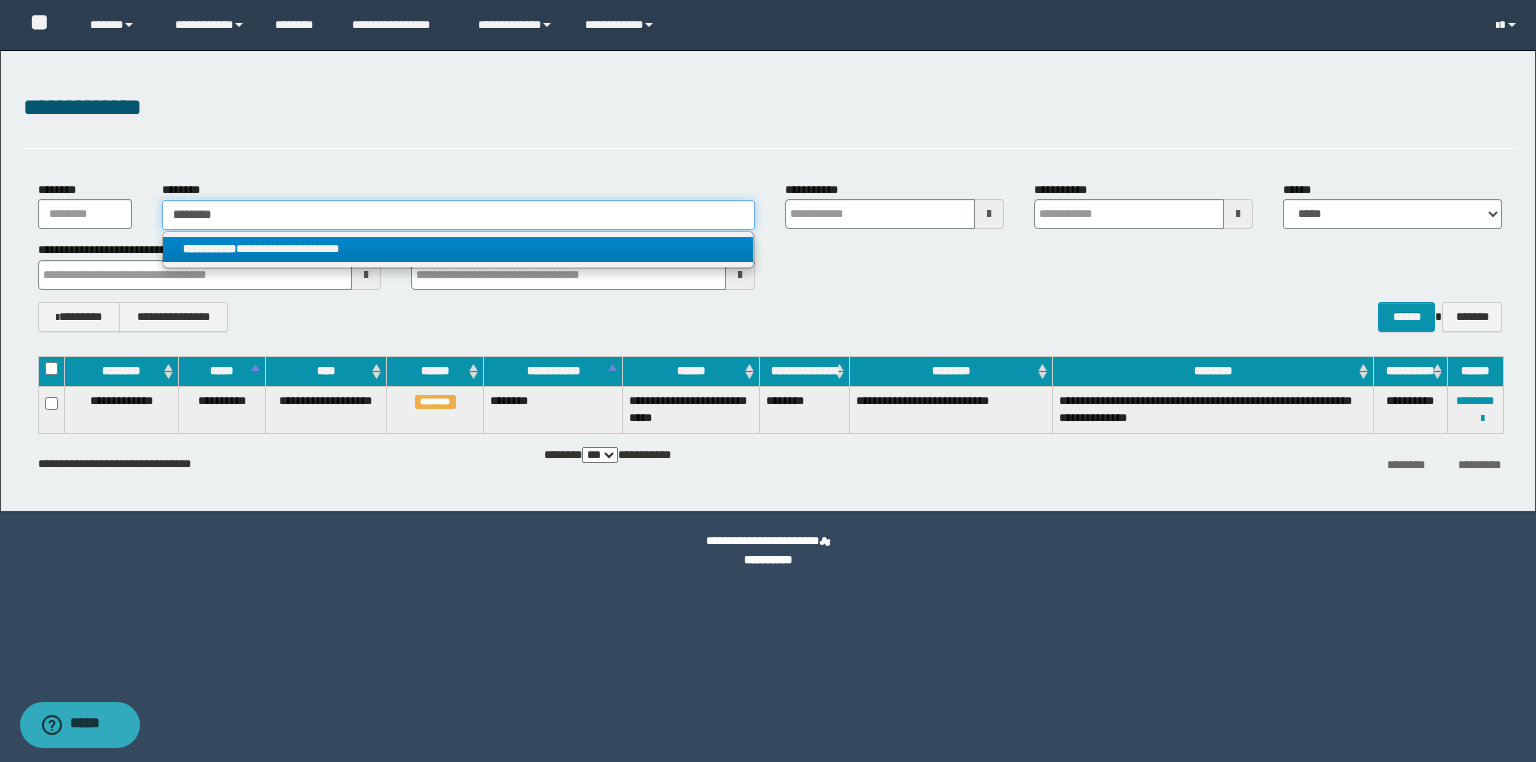 type 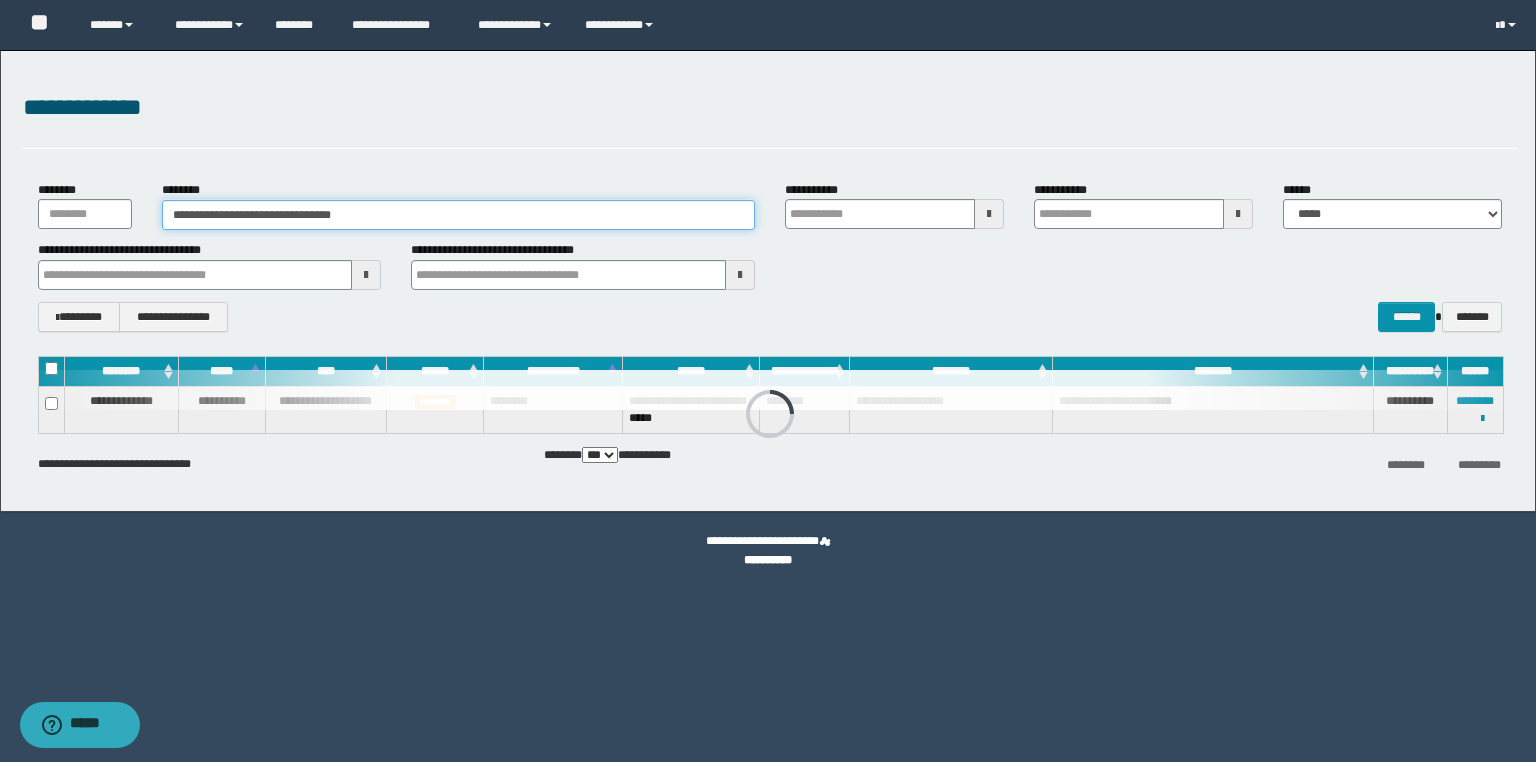 drag, startPoint x: 435, startPoint y: 216, endPoint x: 56, endPoint y: 214, distance: 379.00528 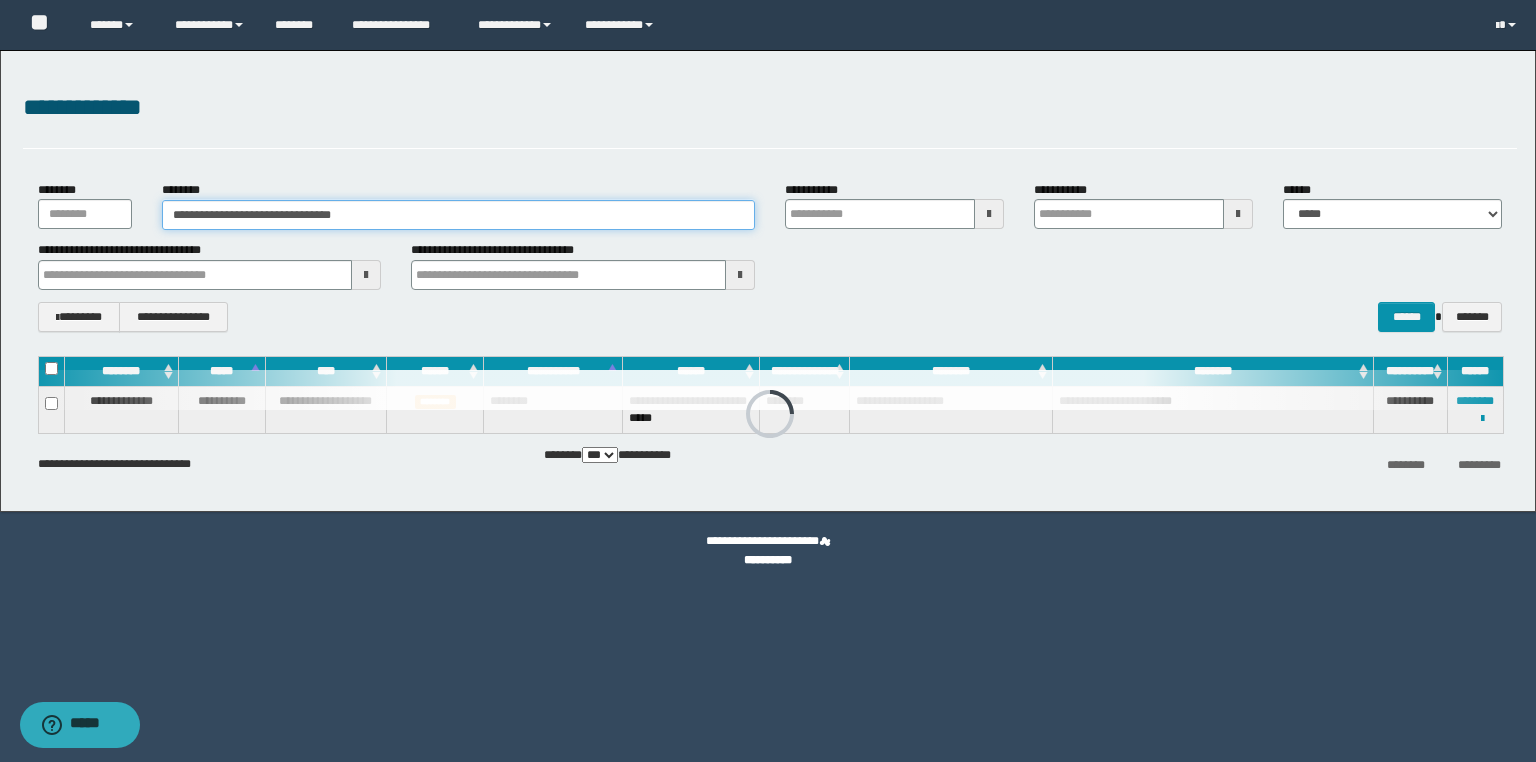 click on "**********" at bounding box center (768, 281) 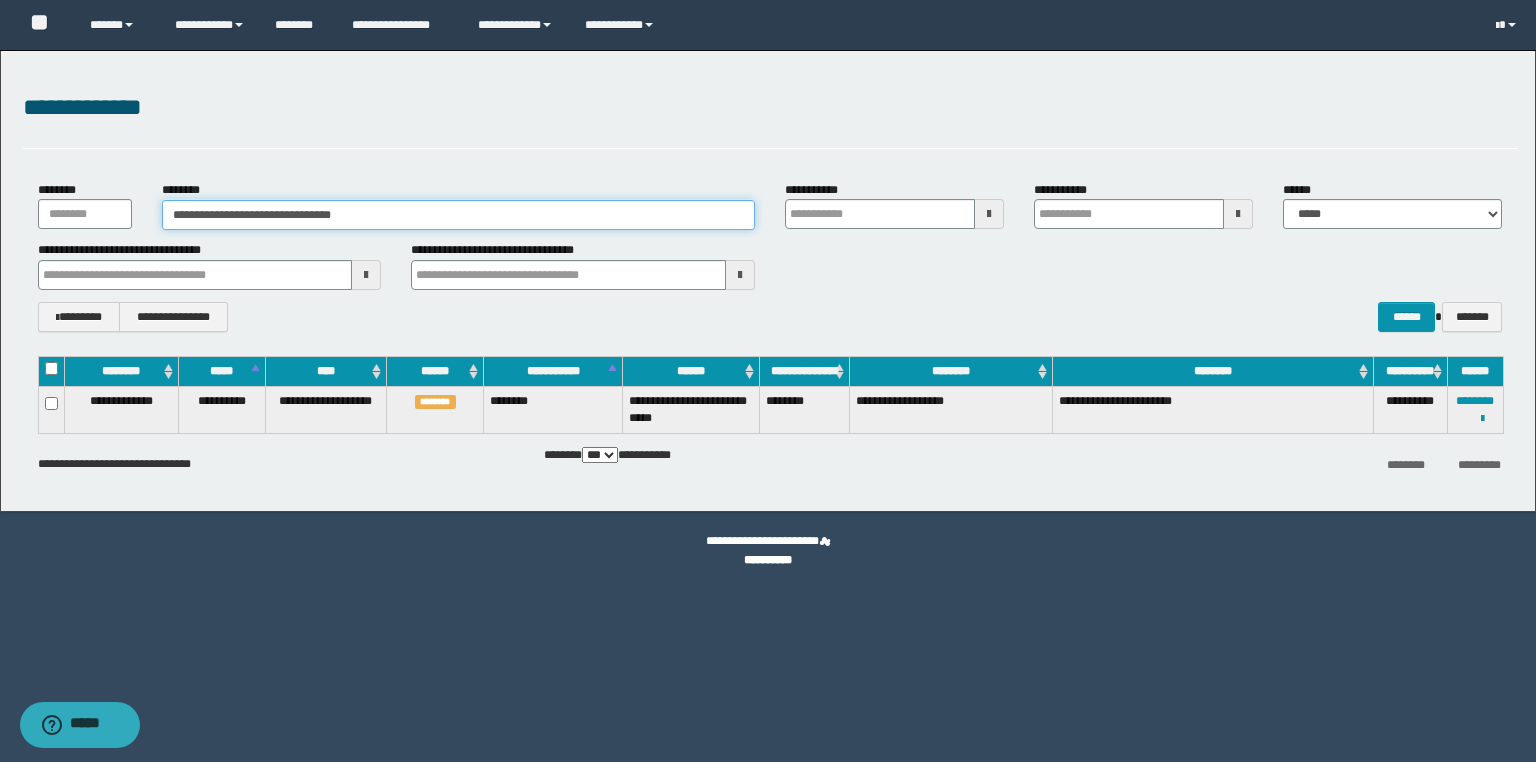 paste 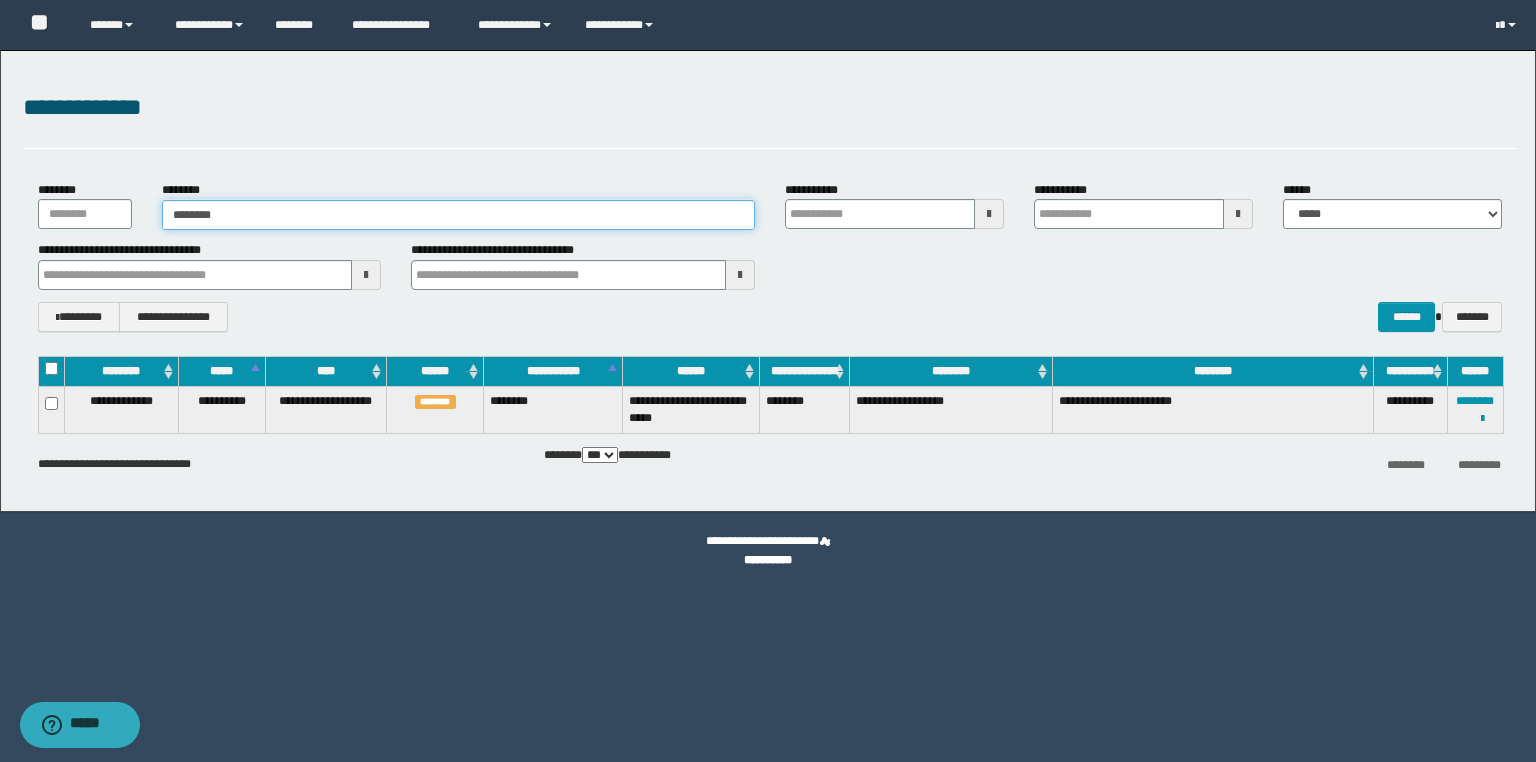type on "********" 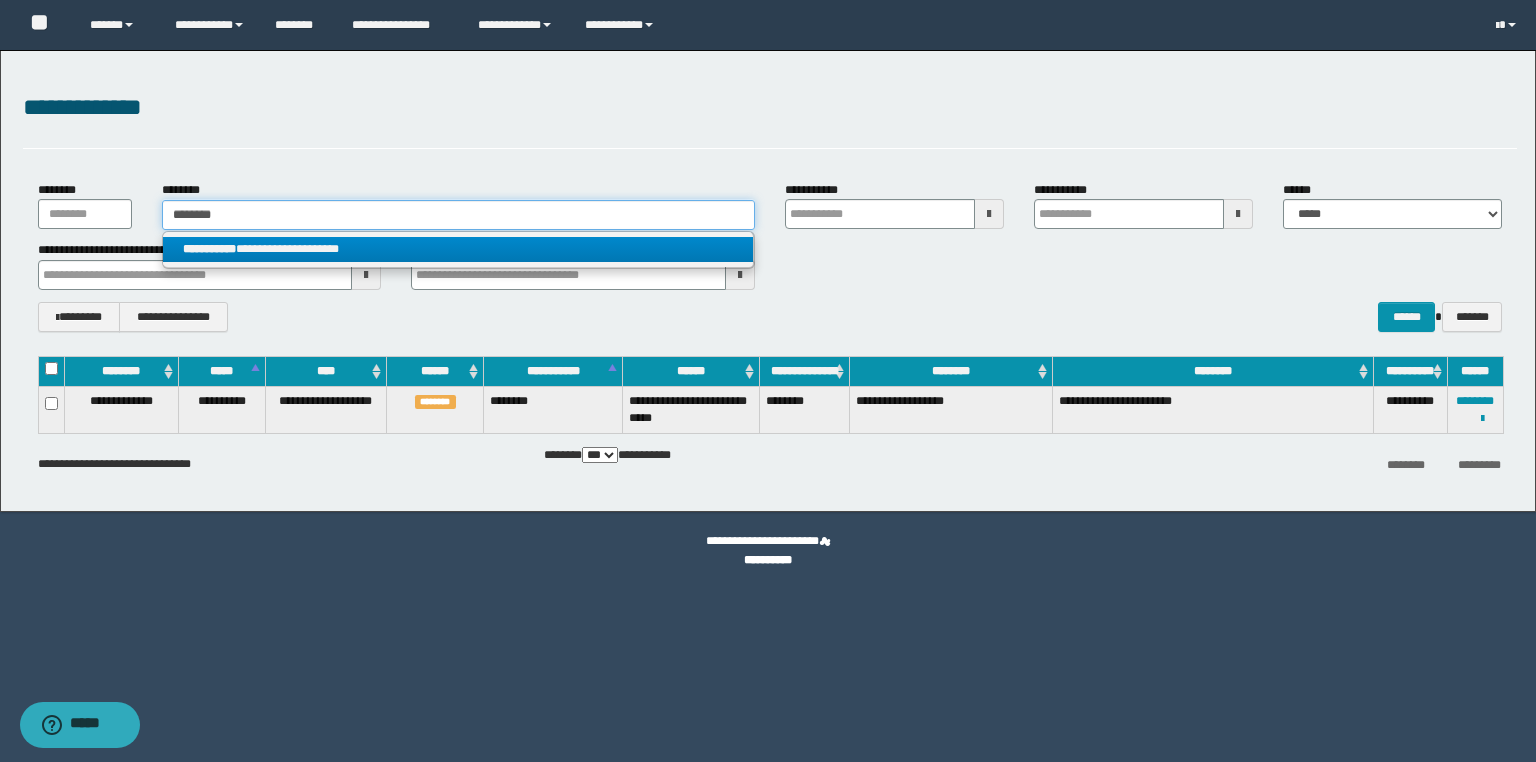 type on "********" 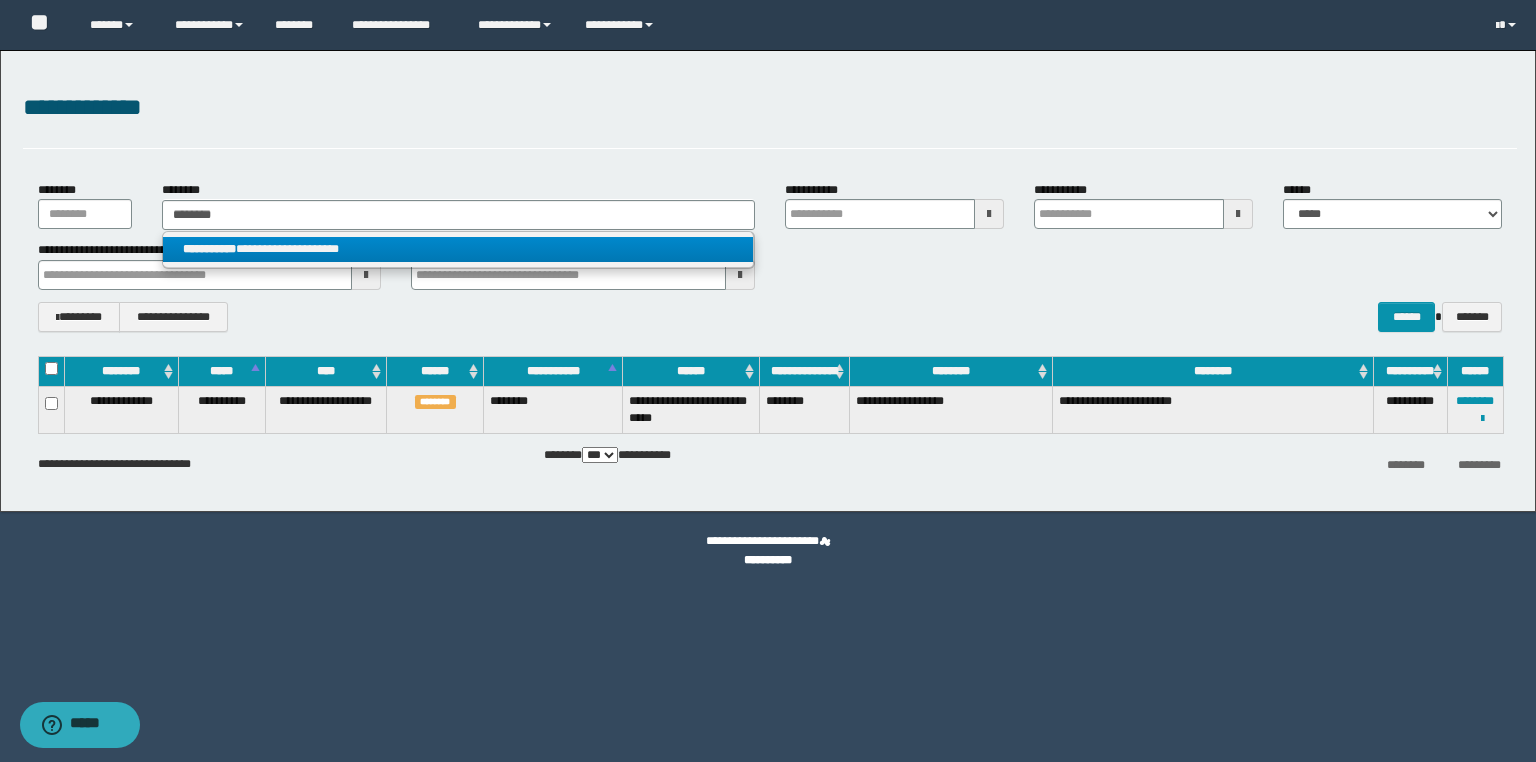 click on "**********" at bounding box center [458, 249] 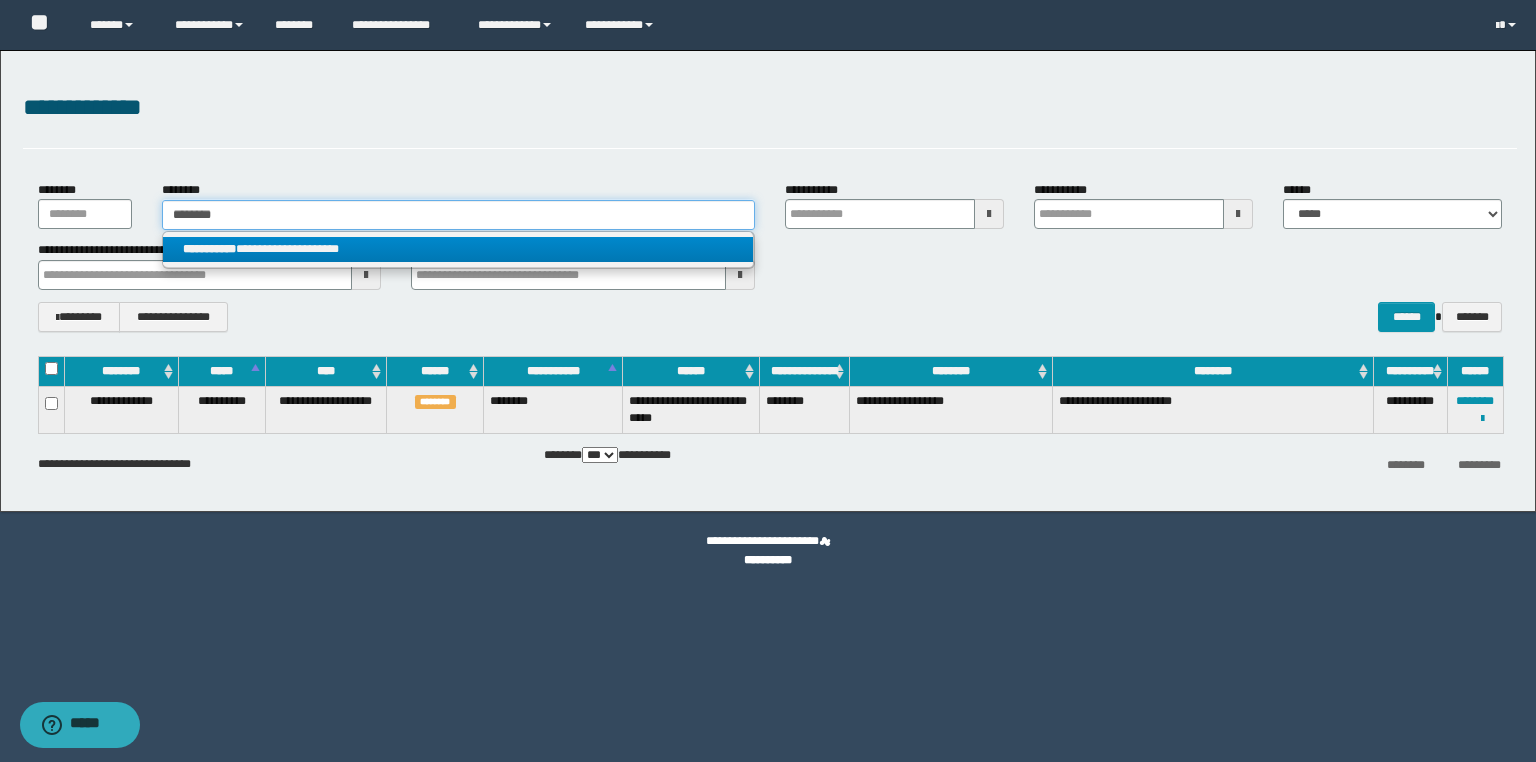 type 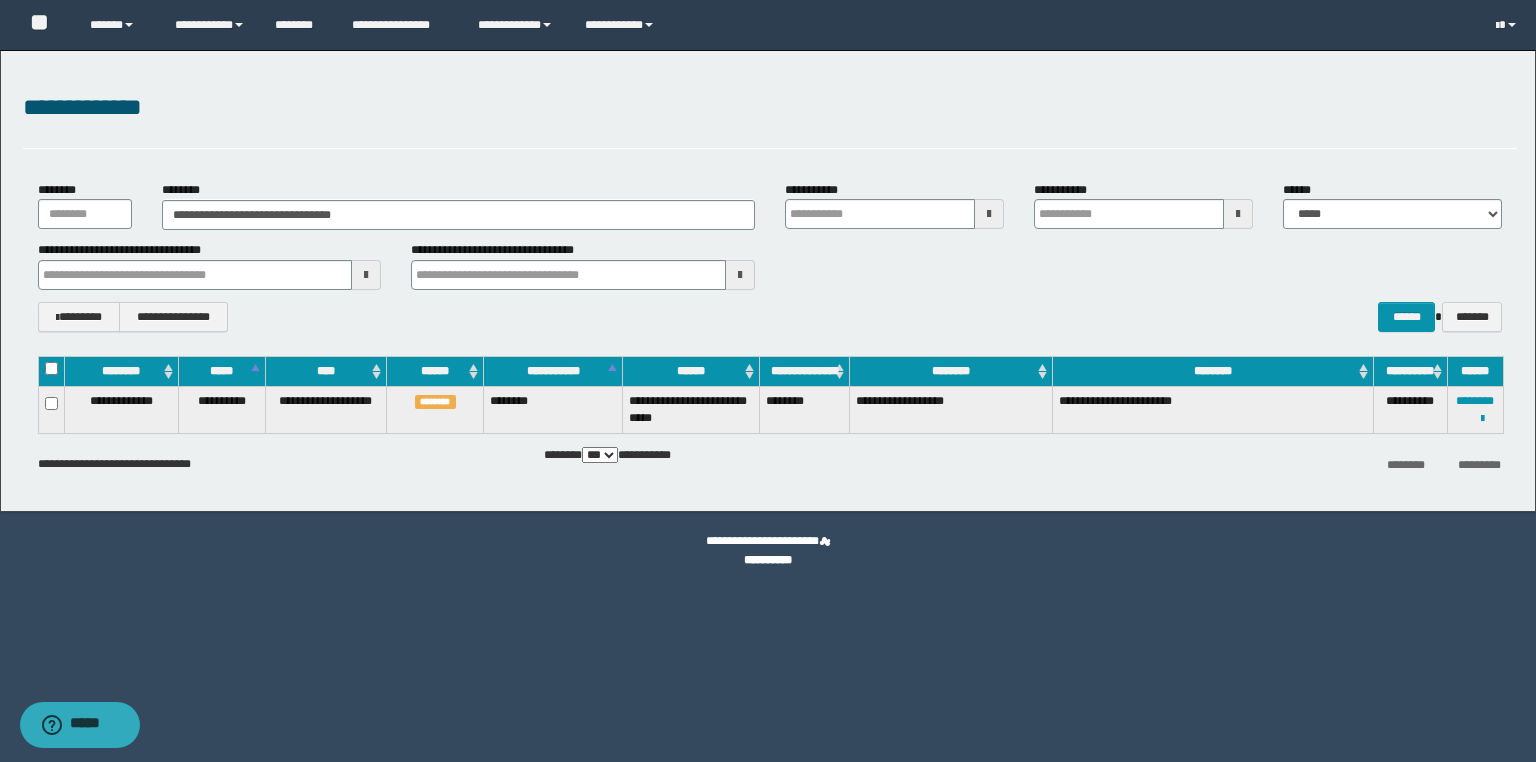 drag, startPoint x: 160, startPoint y: 209, endPoint x: 392, endPoint y: 219, distance: 232.21542 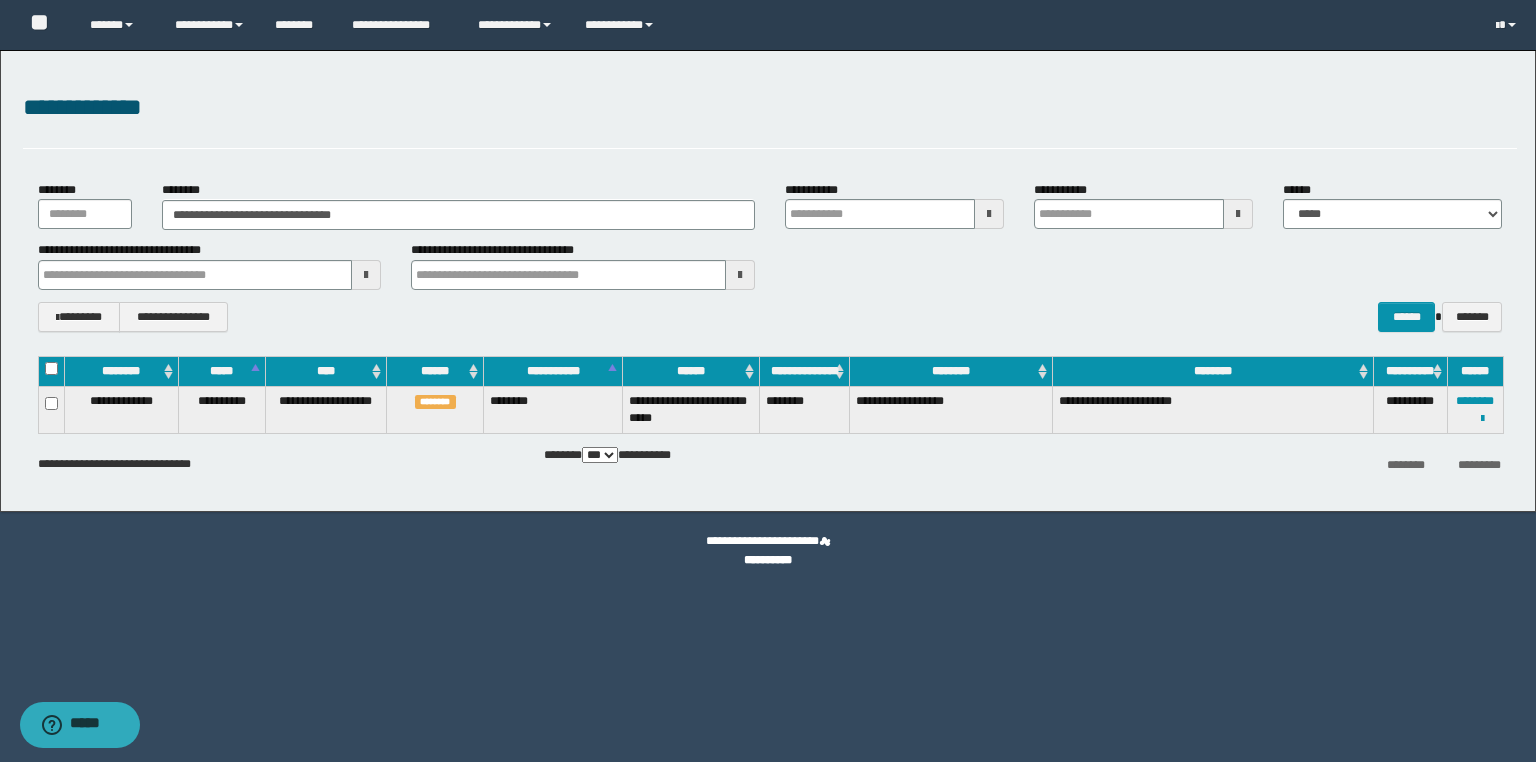 click on "**********" at bounding box center [458, 205] 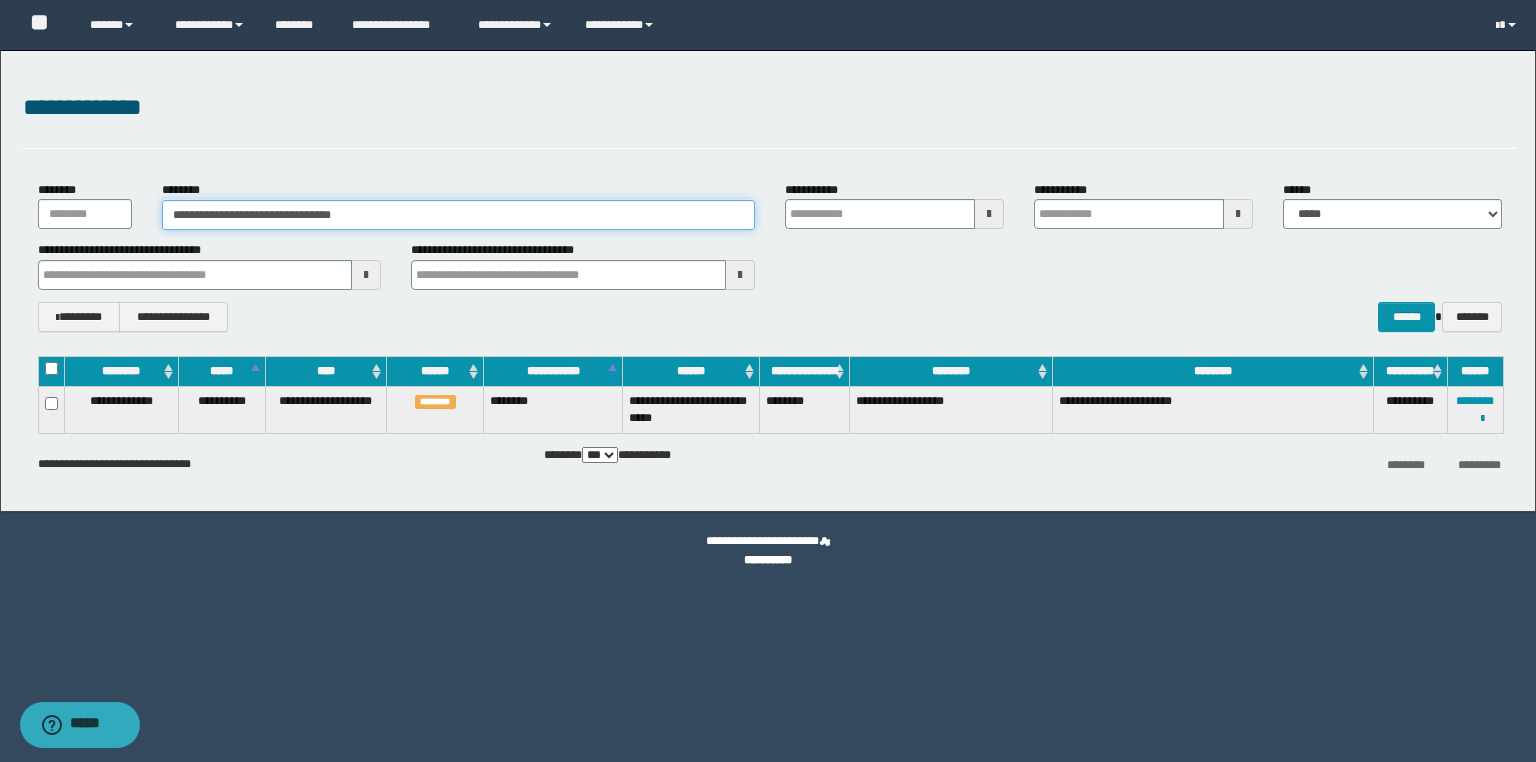 drag, startPoint x: 393, startPoint y: 211, endPoint x: 75, endPoint y: 209, distance: 318.0063 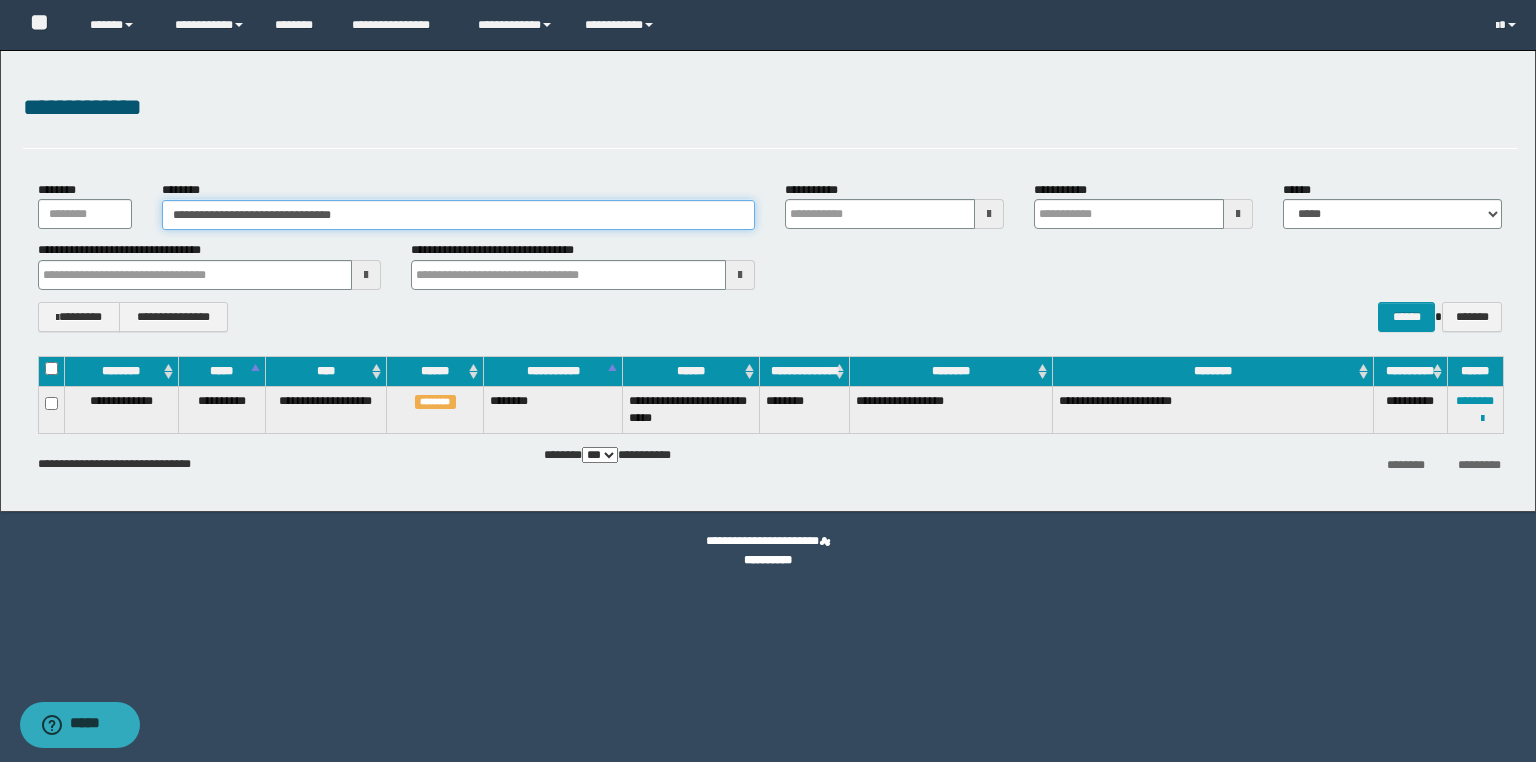 click on "**********" at bounding box center [770, 205] 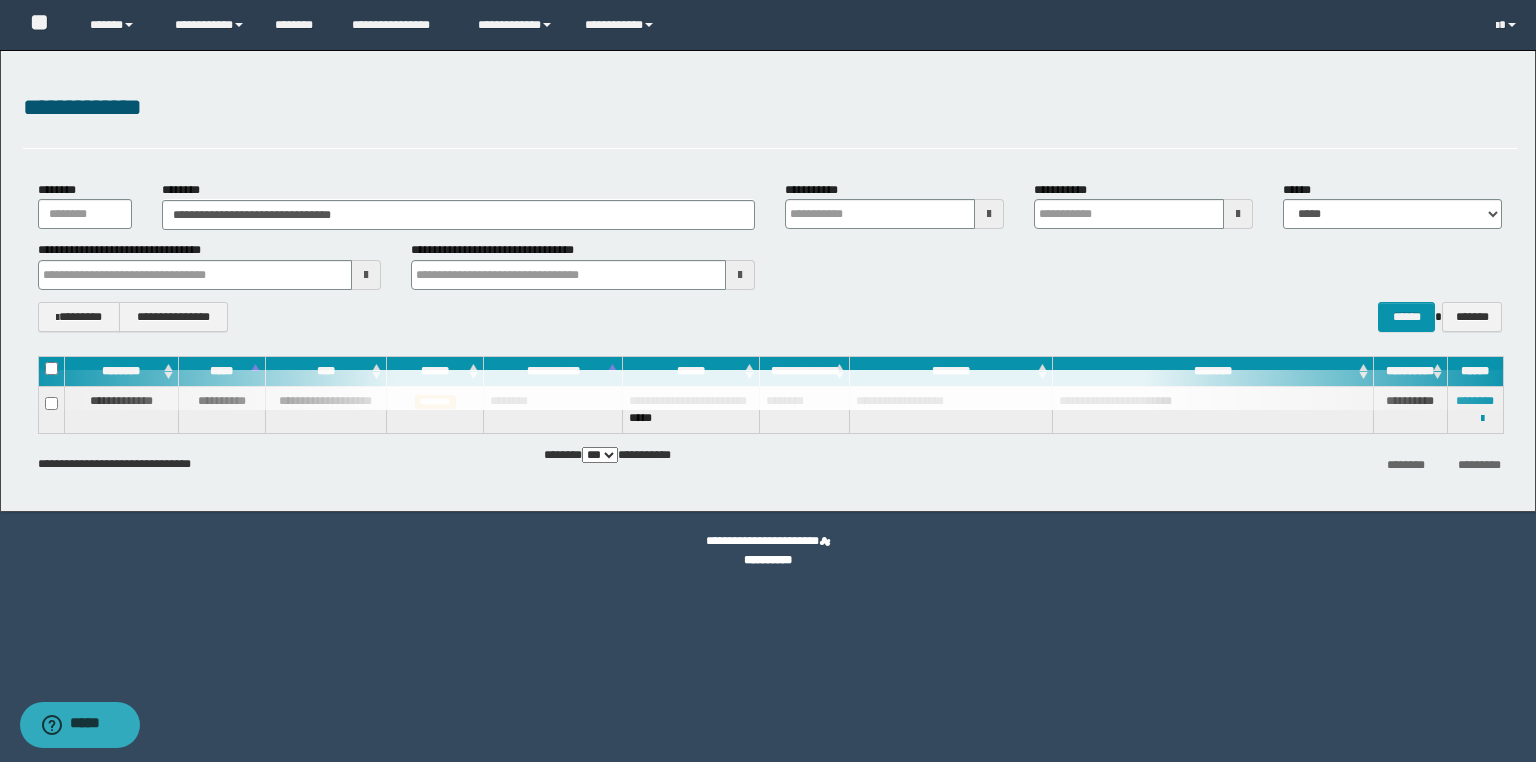click on "**********" at bounding box center (768, 381) 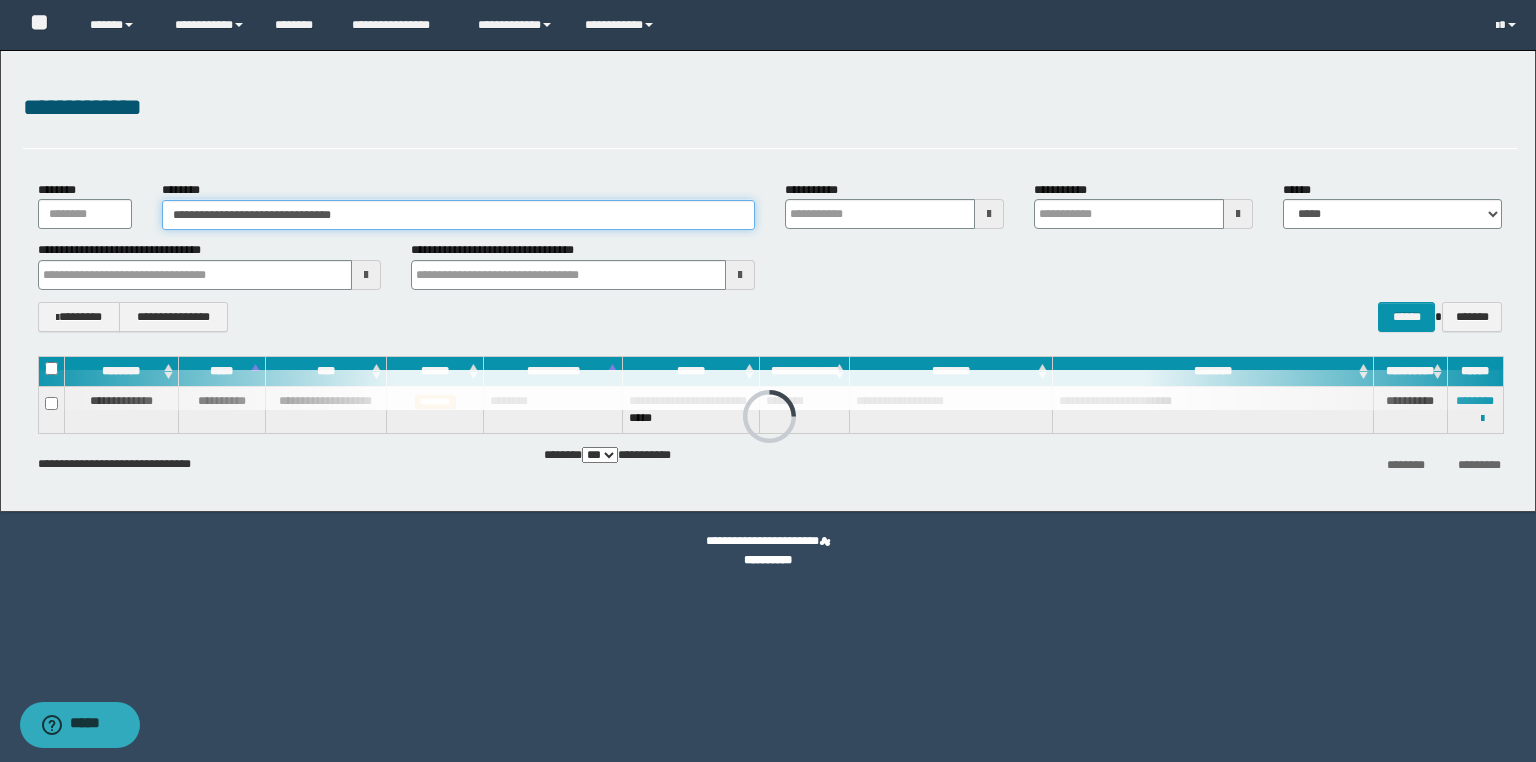 drag, startPoint x: 395, startPoint y: 204, endPoint x: 0, endPoint y: 200, distance: 395.02026 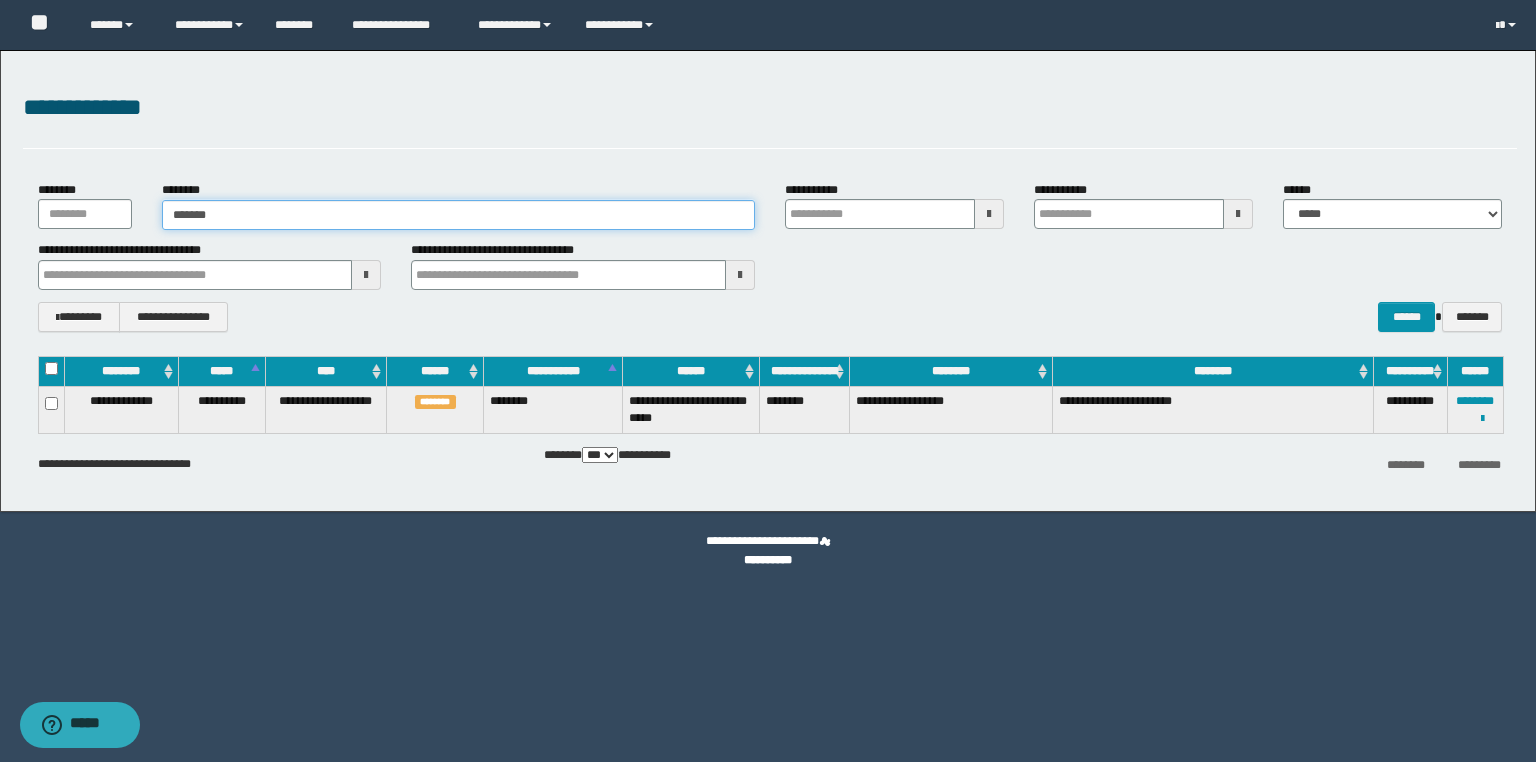 type on "*******" 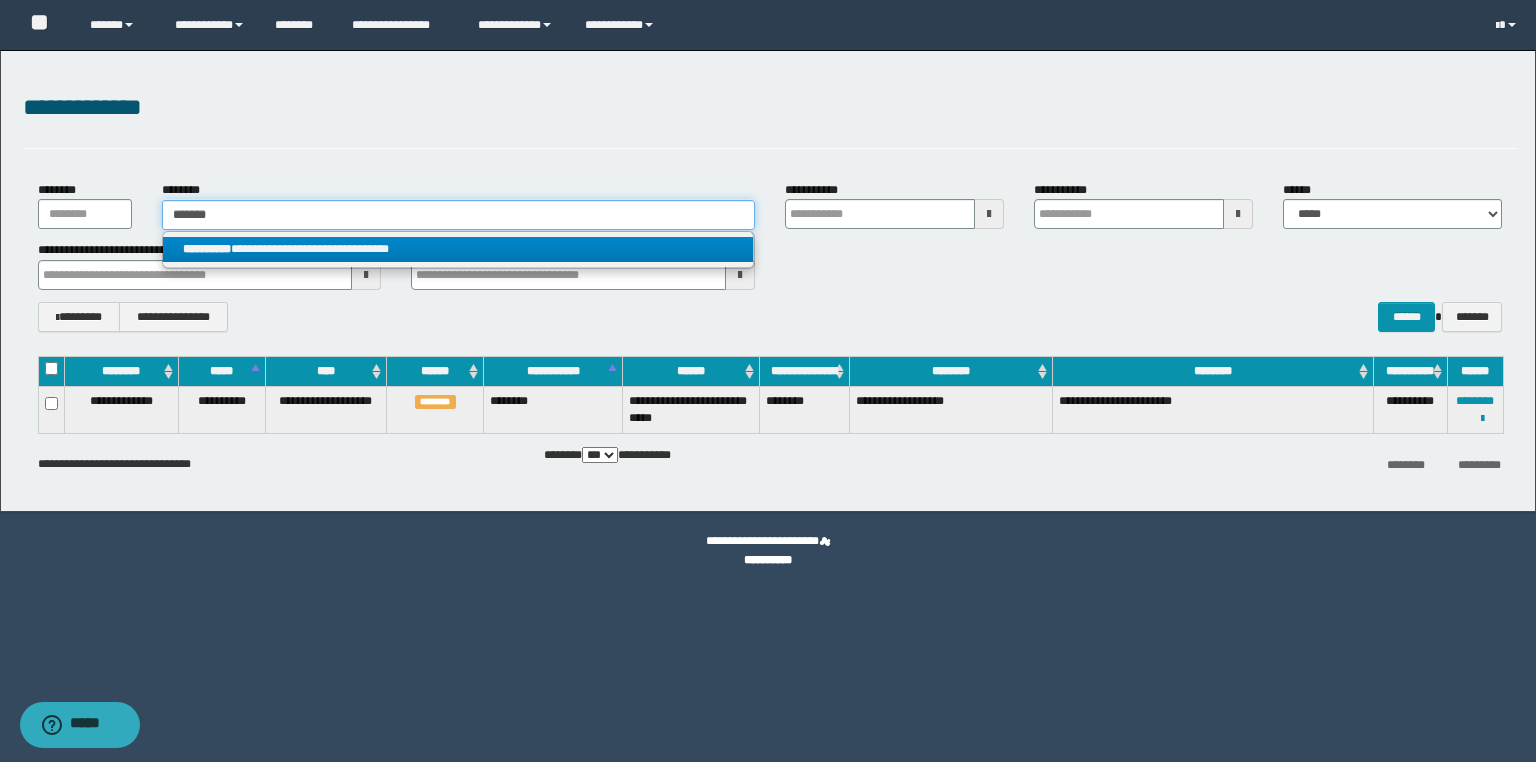 type on "*******" 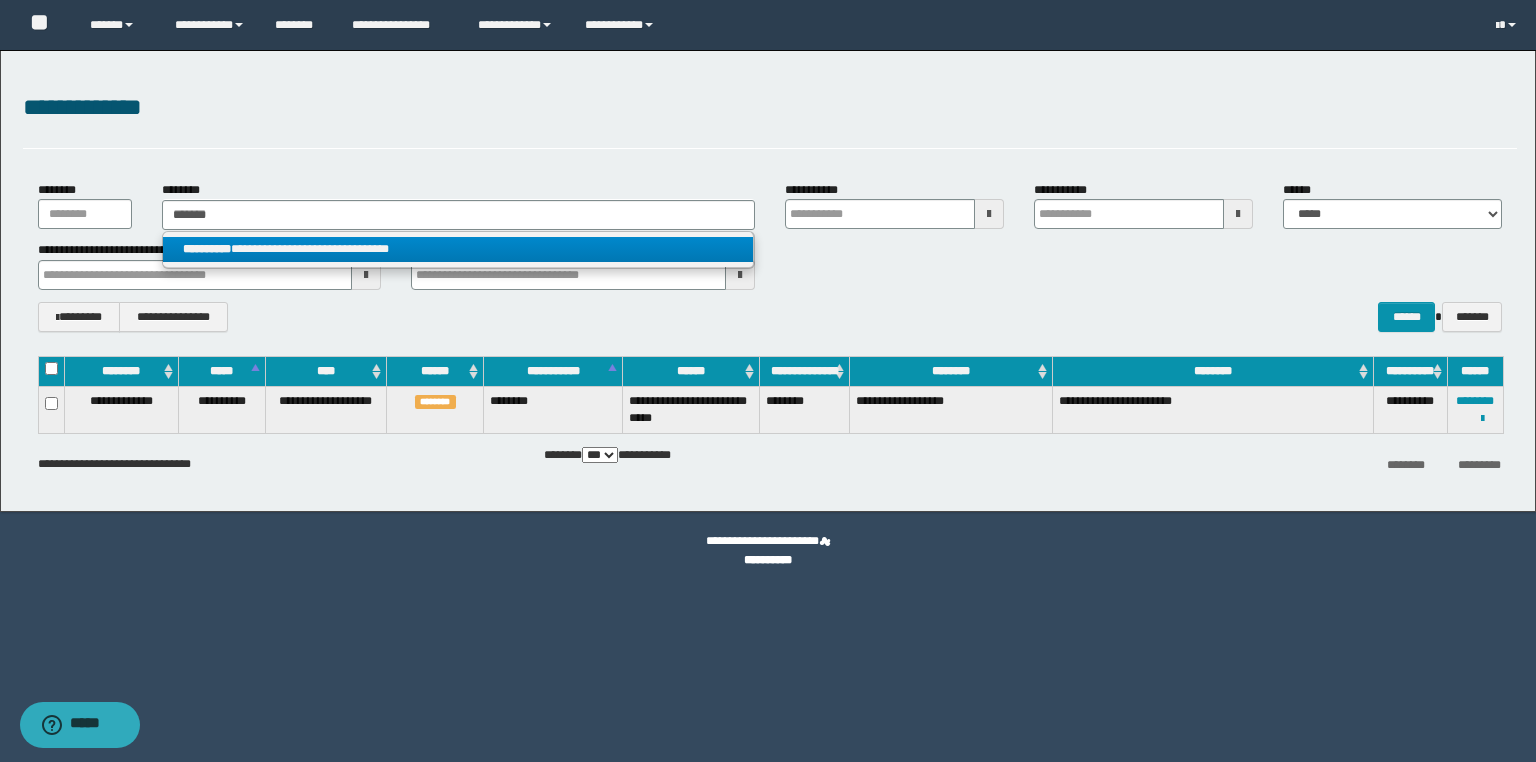 click on "**********" at bounding box center [458, 249] 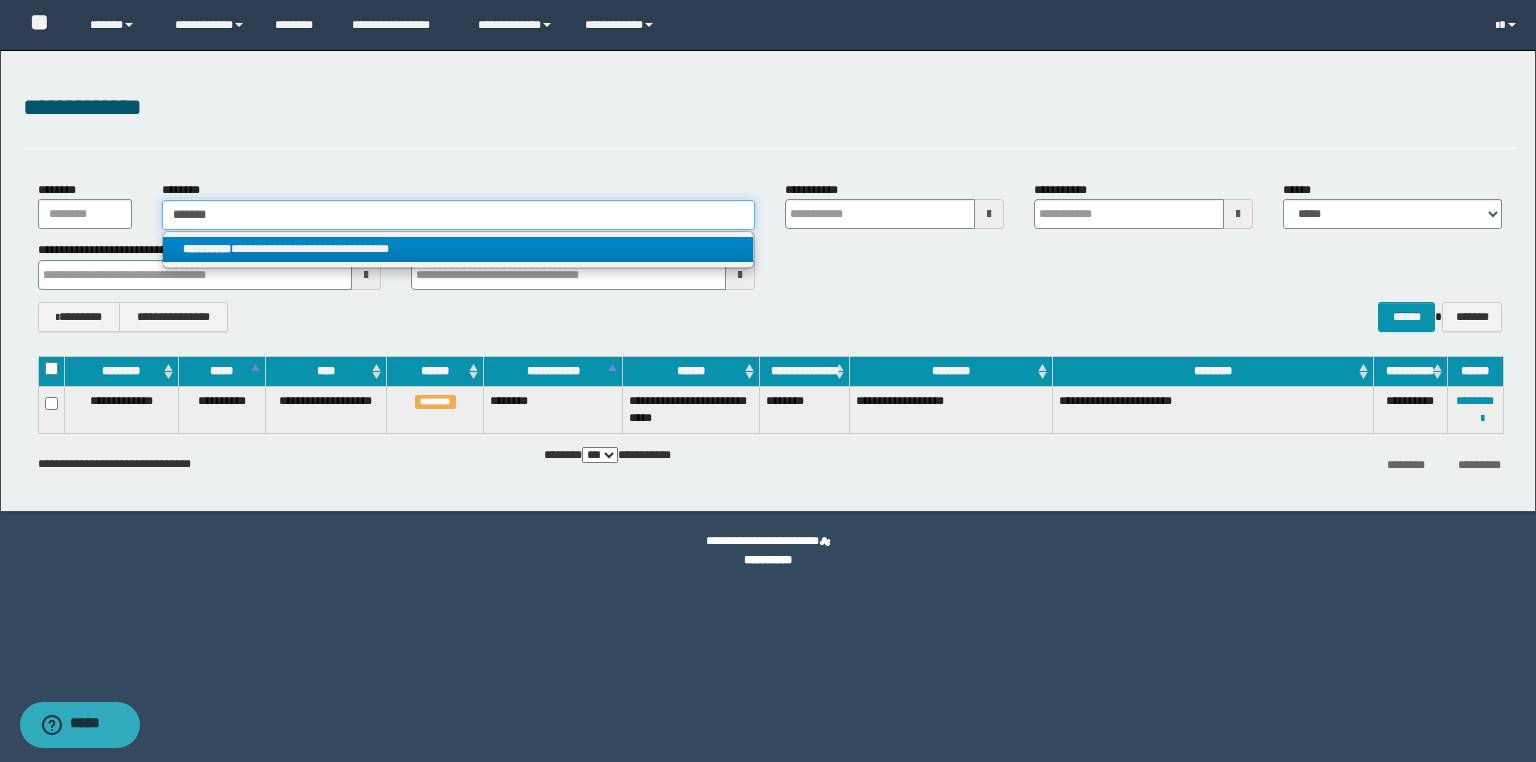 type 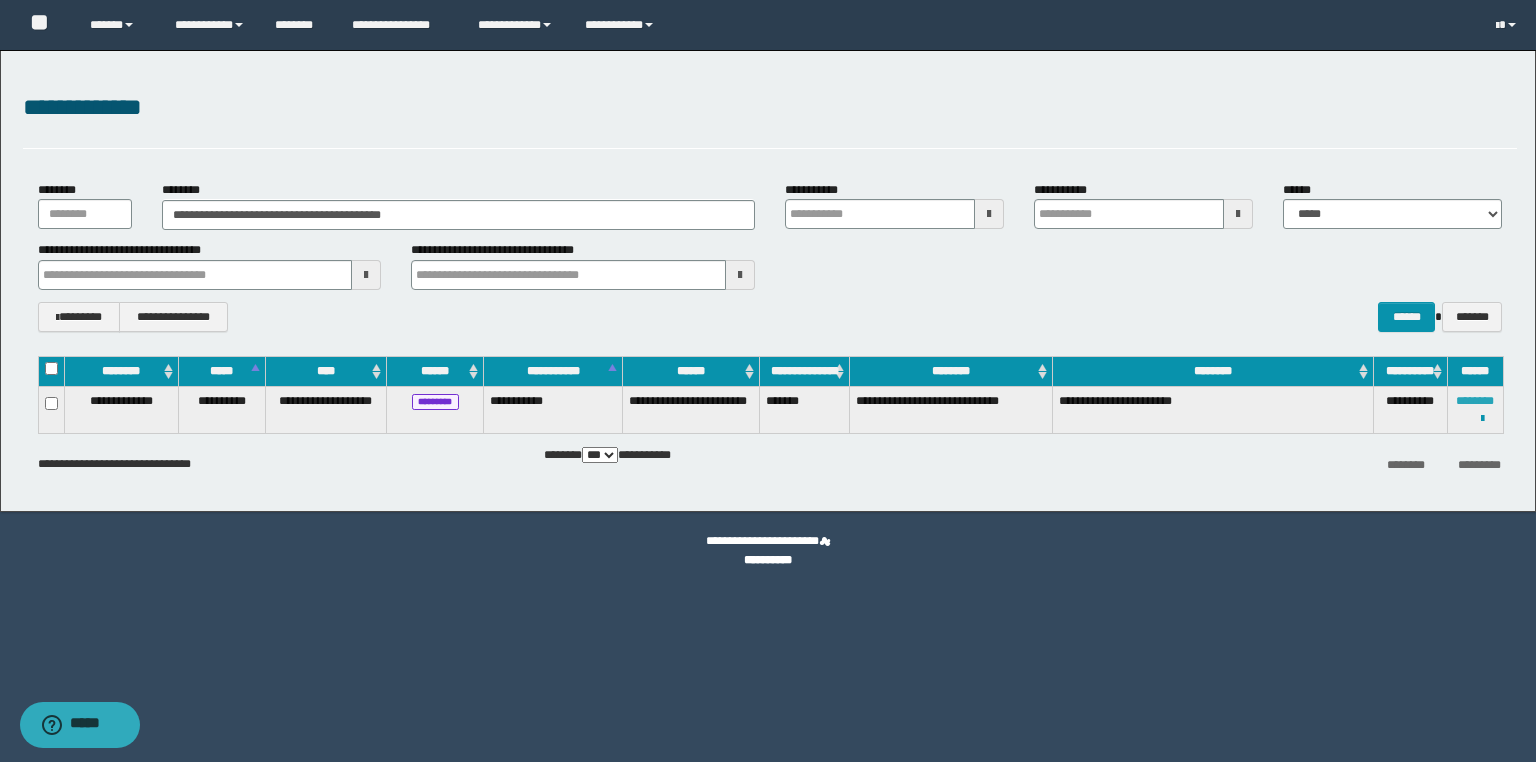 click on "********" at bounding box center (1475, 401) 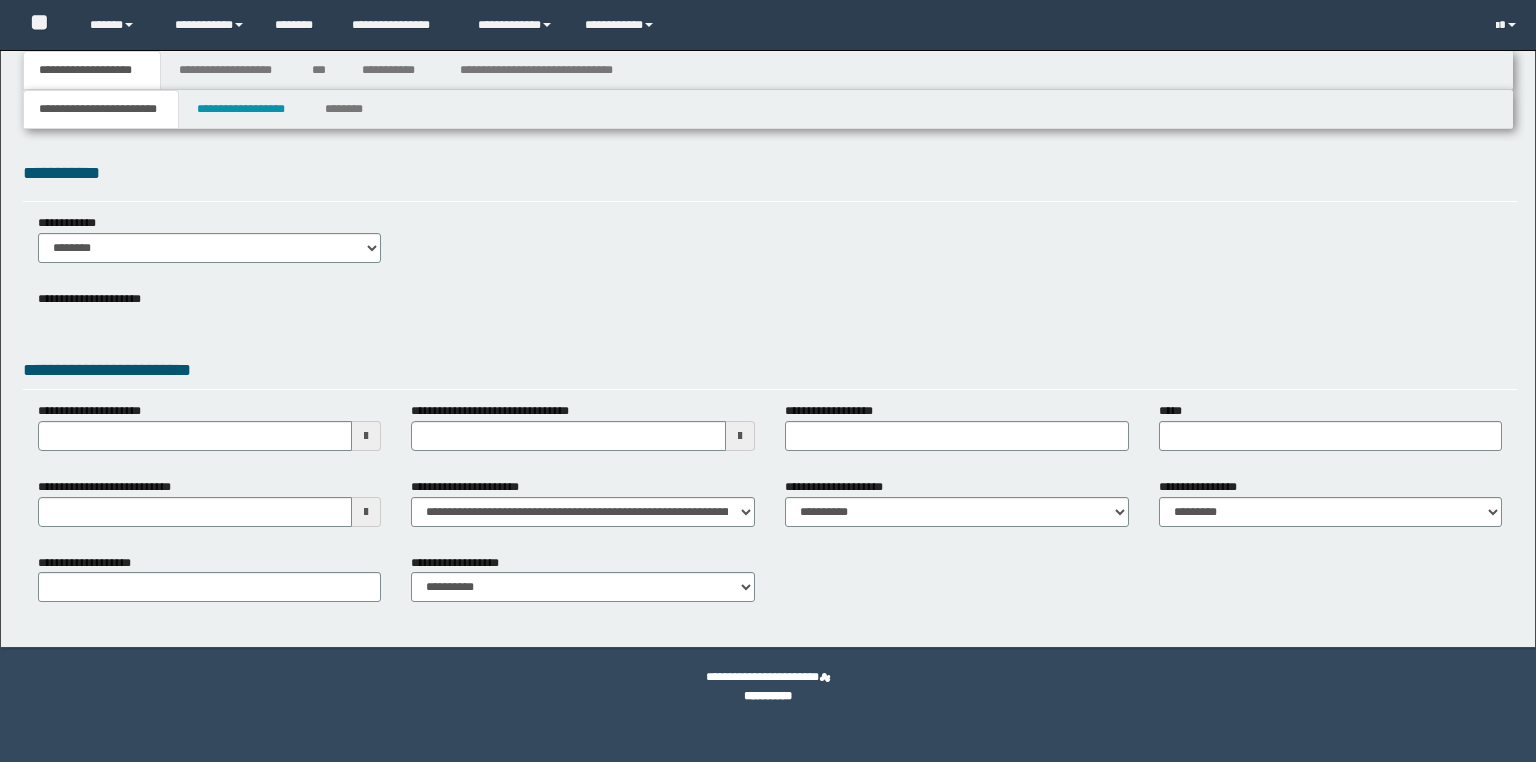 scroll, scrollTop: 0, scrollLeft: 0, axis: both 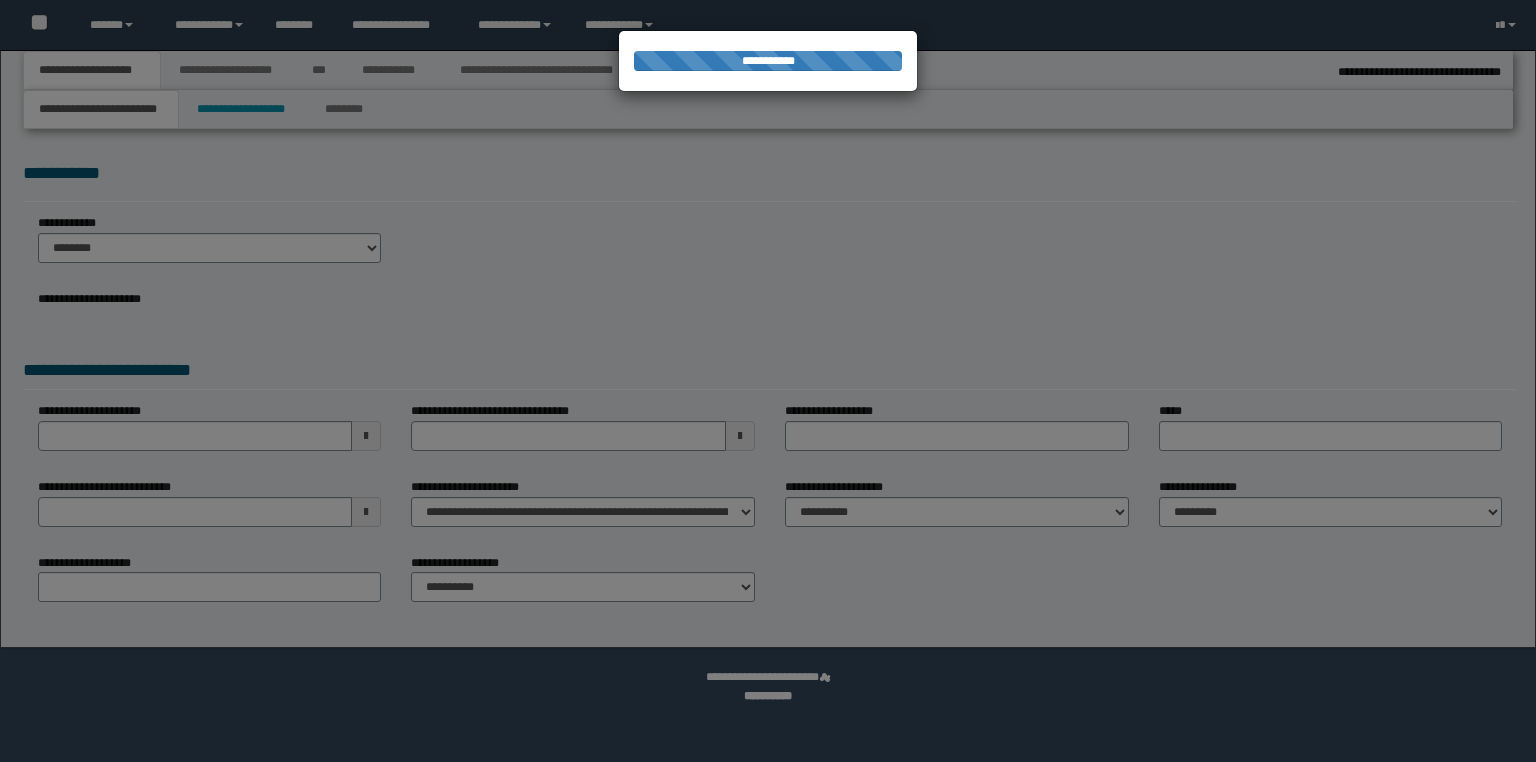 select on "*" 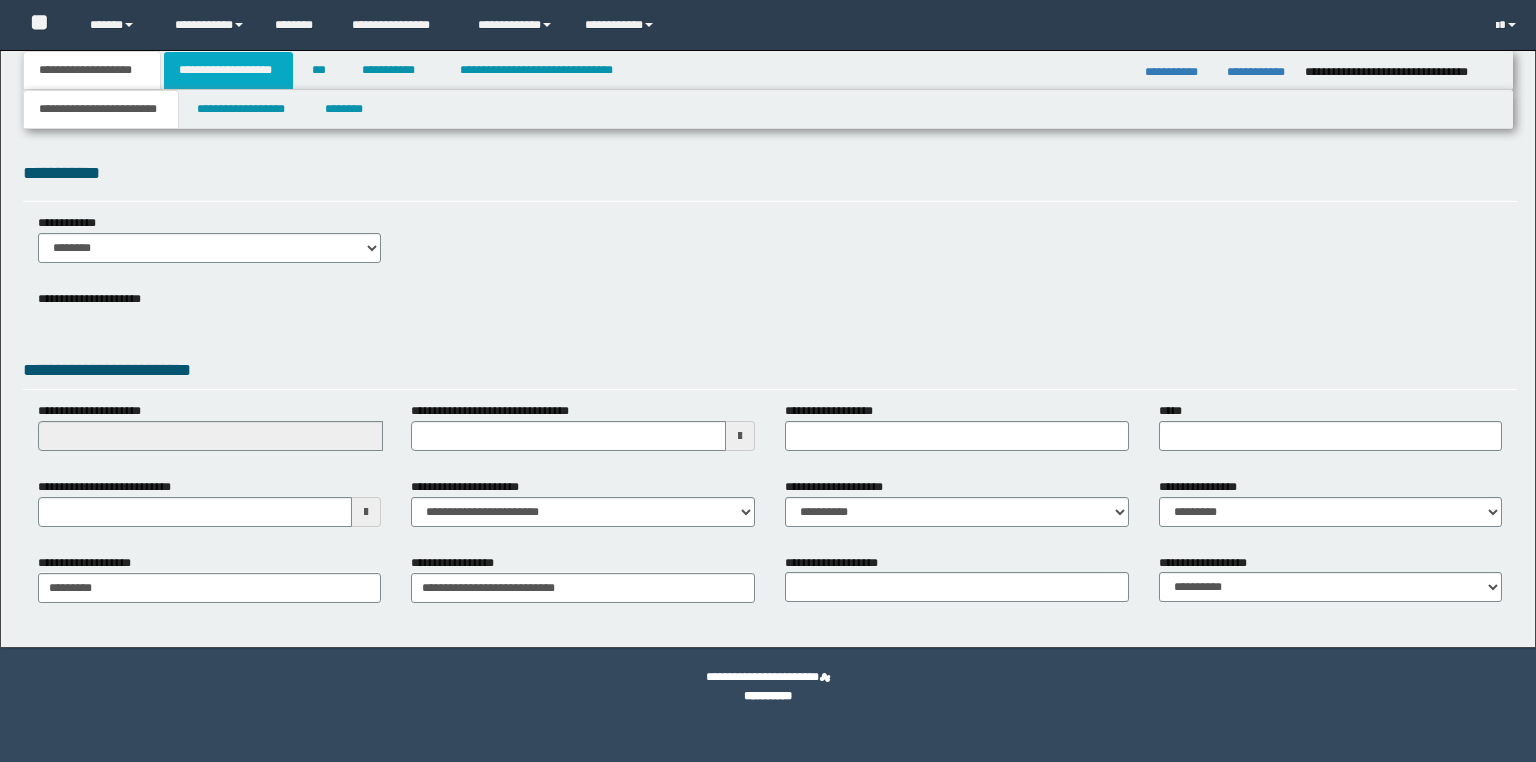 scroll, scrollTop: 0, scrollLeft: 0, axis: both 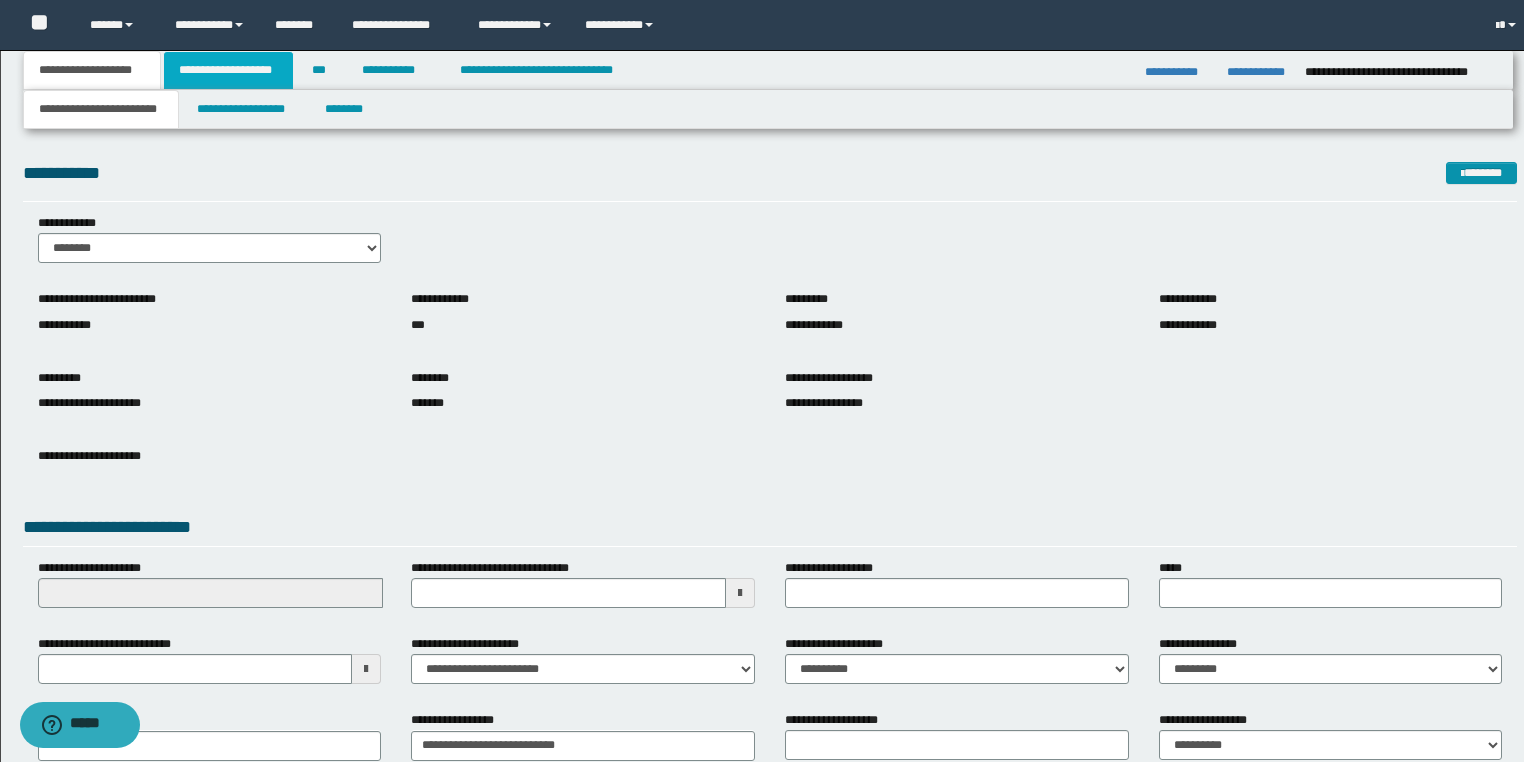 click on "**********" at bounding box center (228, 70) 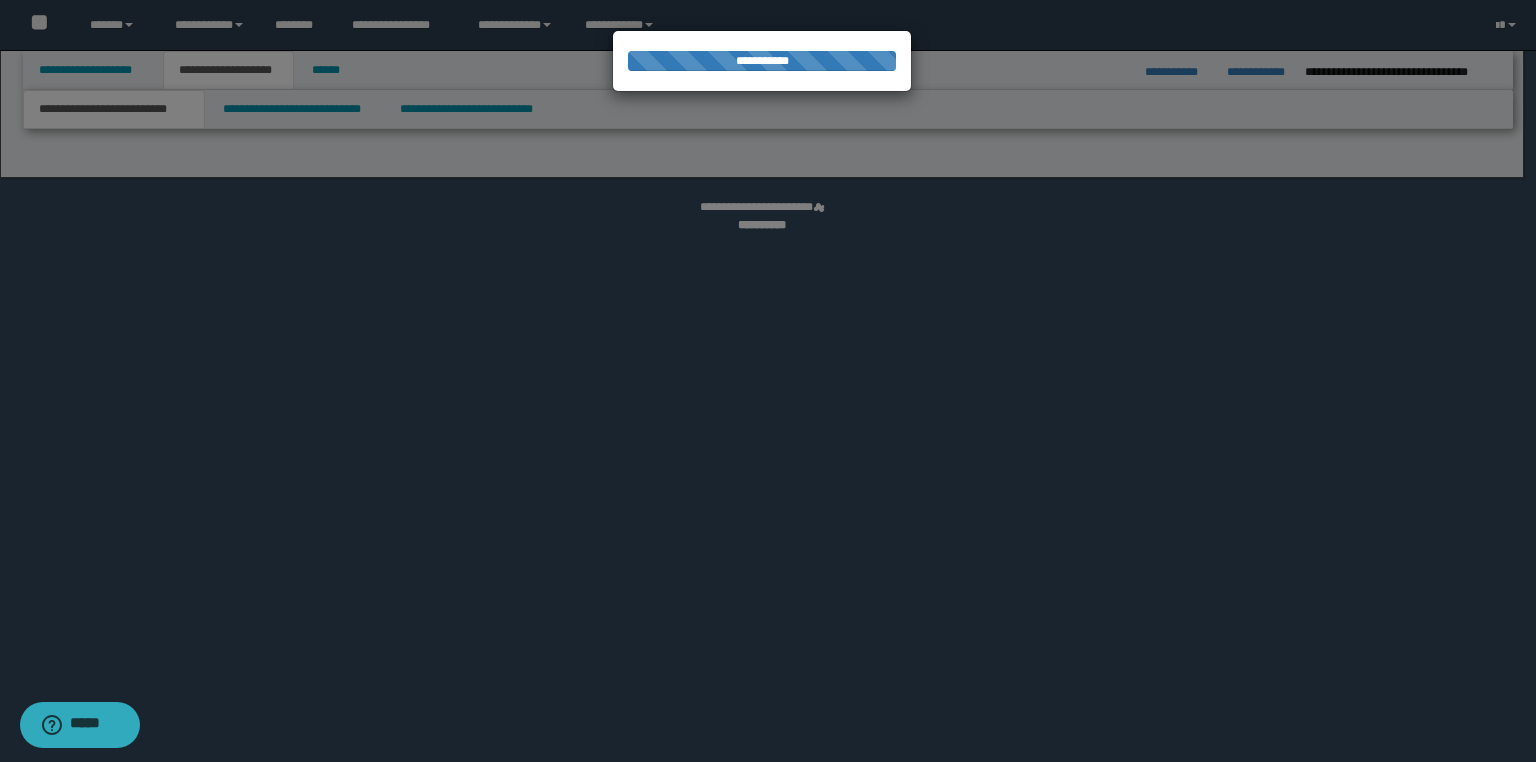 click at bounding box center [768, 381] 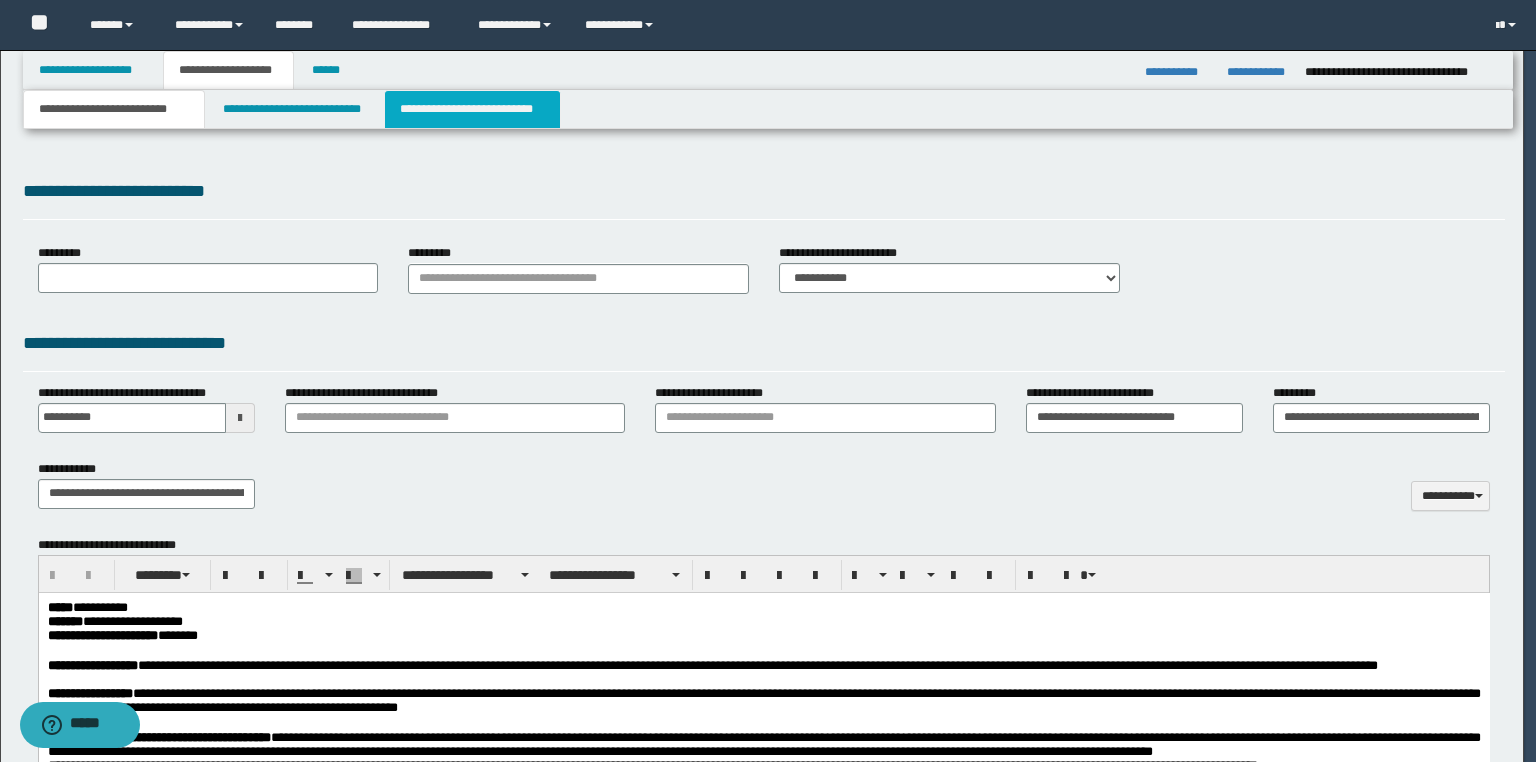 scroll, scrollTop: 0, scrollLeft: 0, axis: both 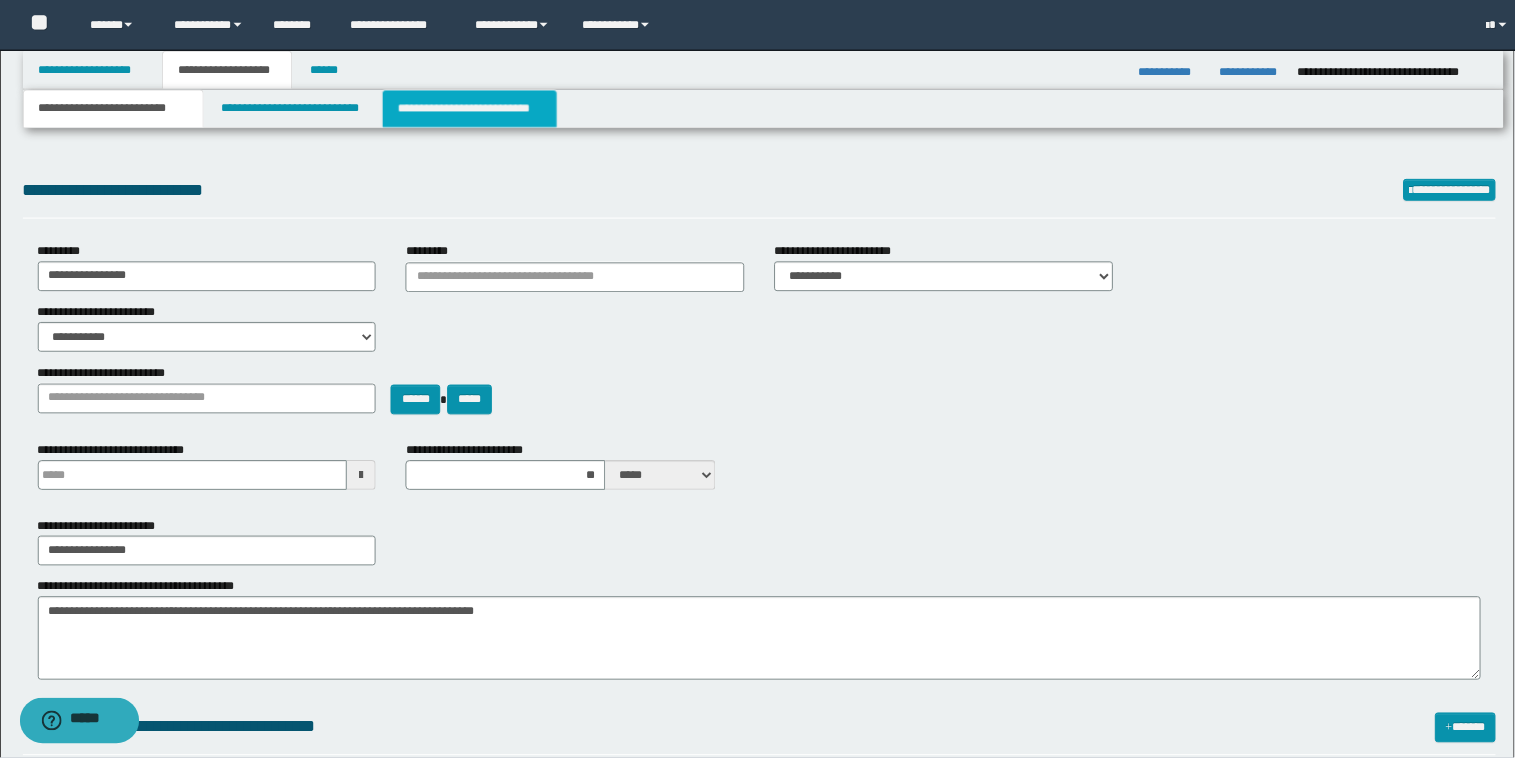 click on "**********" at bounding box center [472, 109] 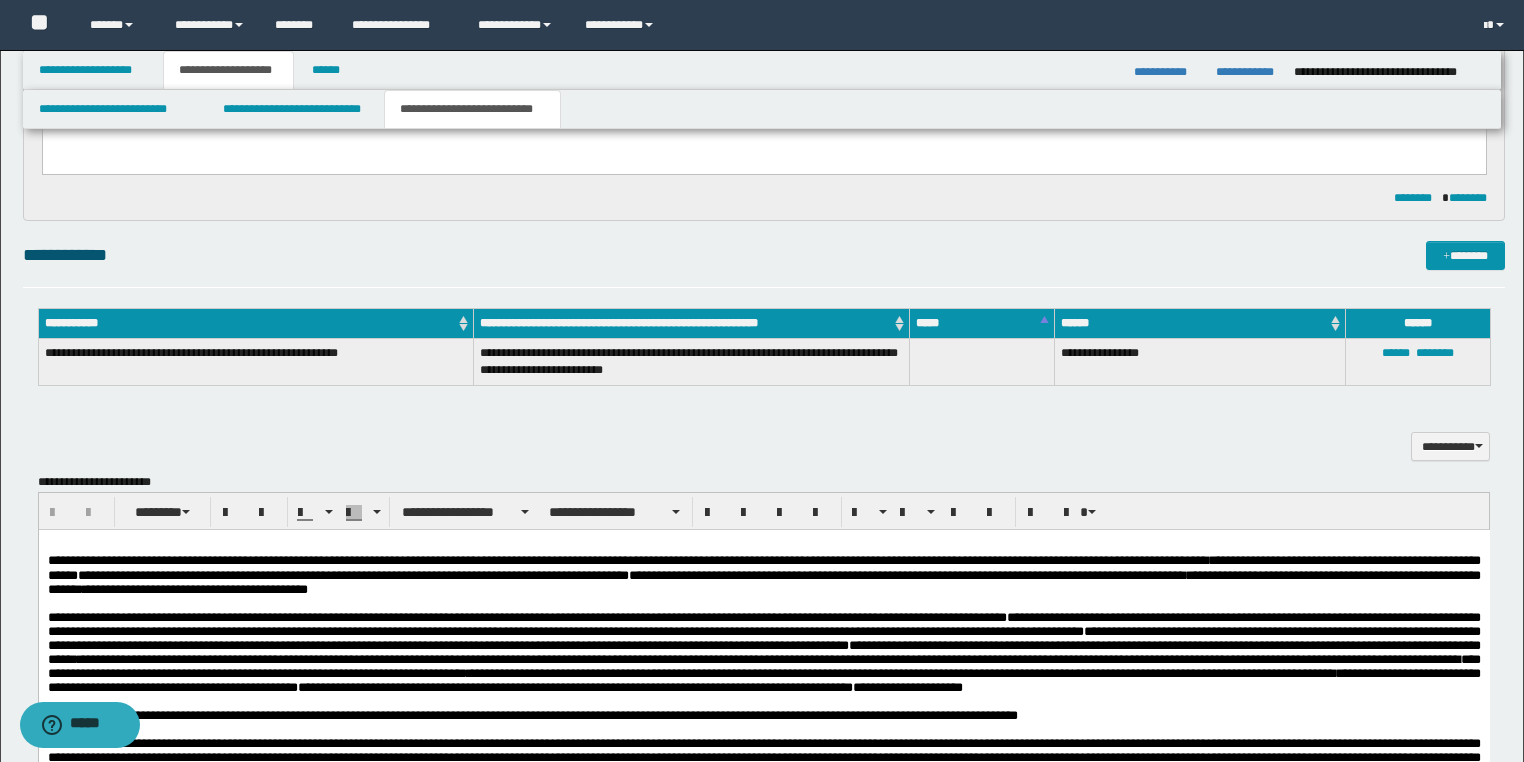scroll, scrollTop: 720, scrollLeft: 0, axis: vertical 